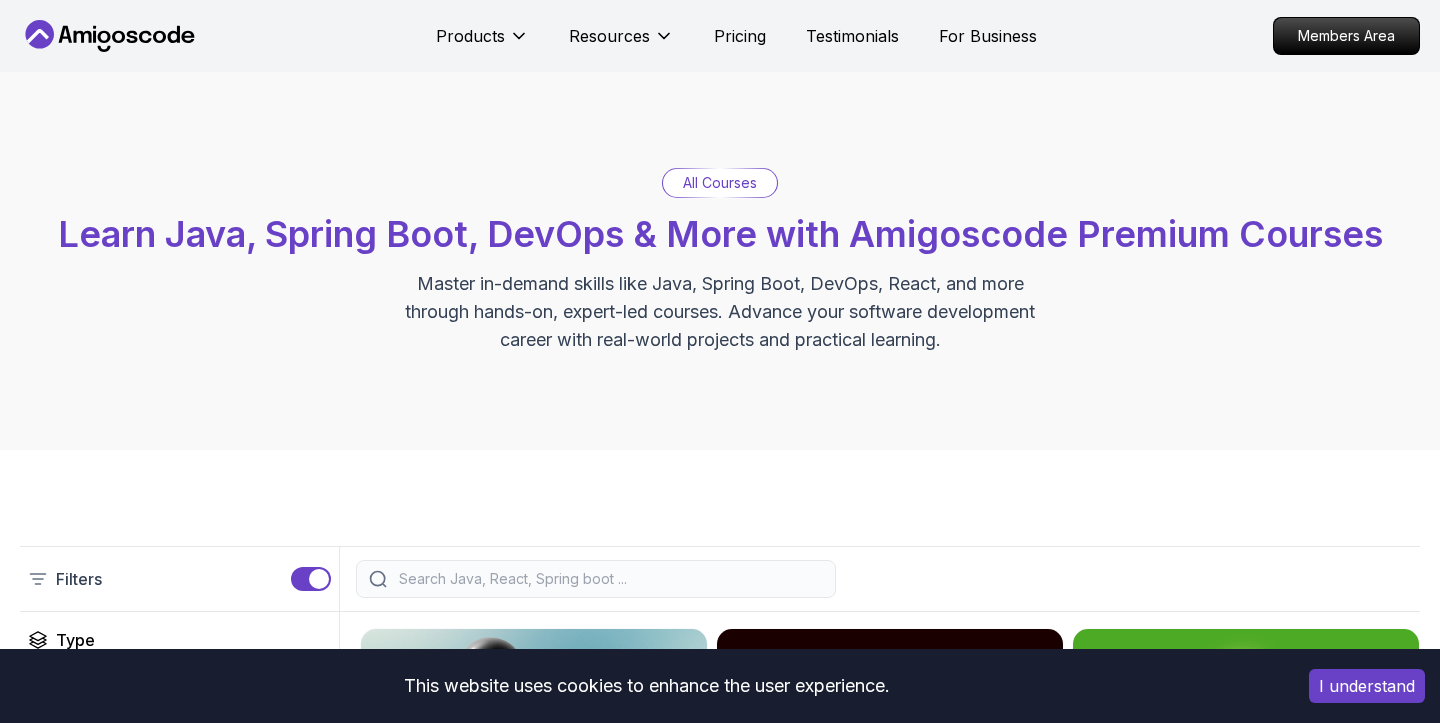 scroll, scrollTop: 0, scrollLeft: 0, axis: both 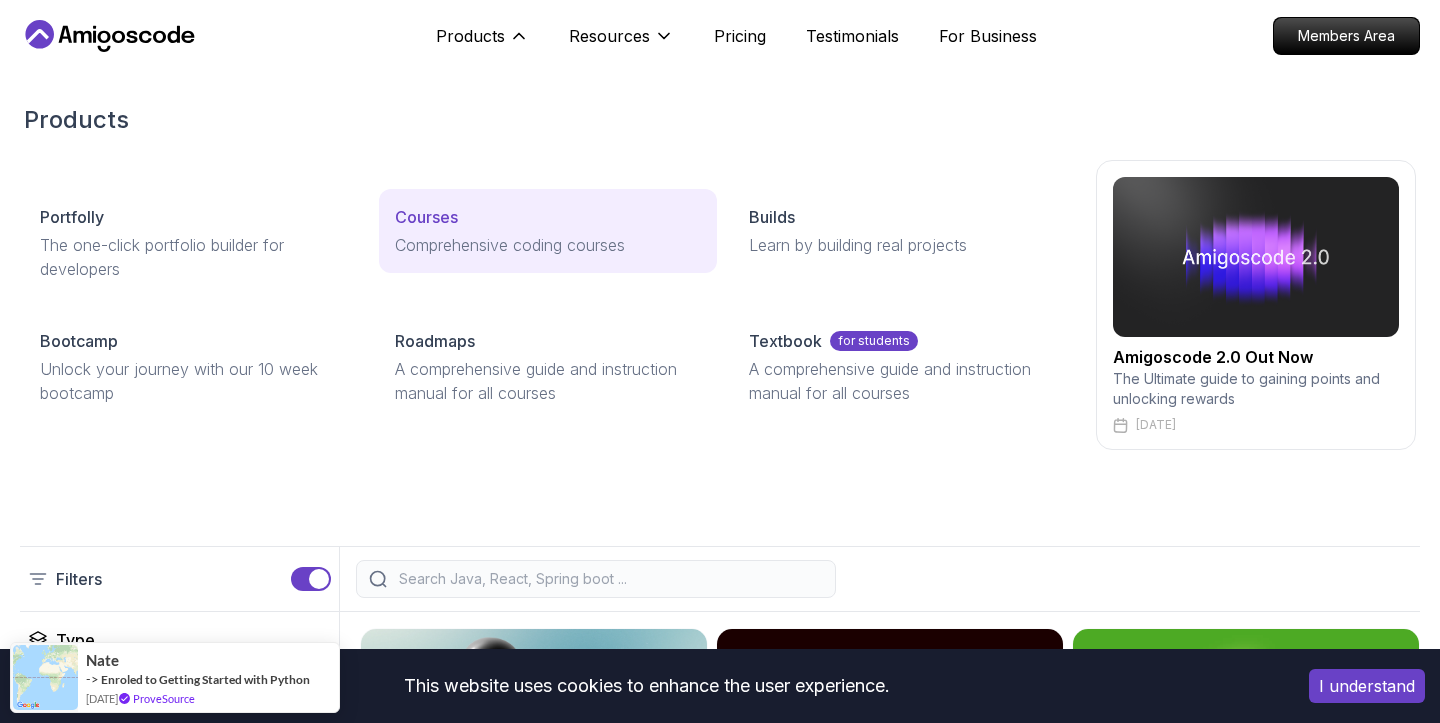 click on "Comprehensive coding courses" at bounding box center (548, 245) 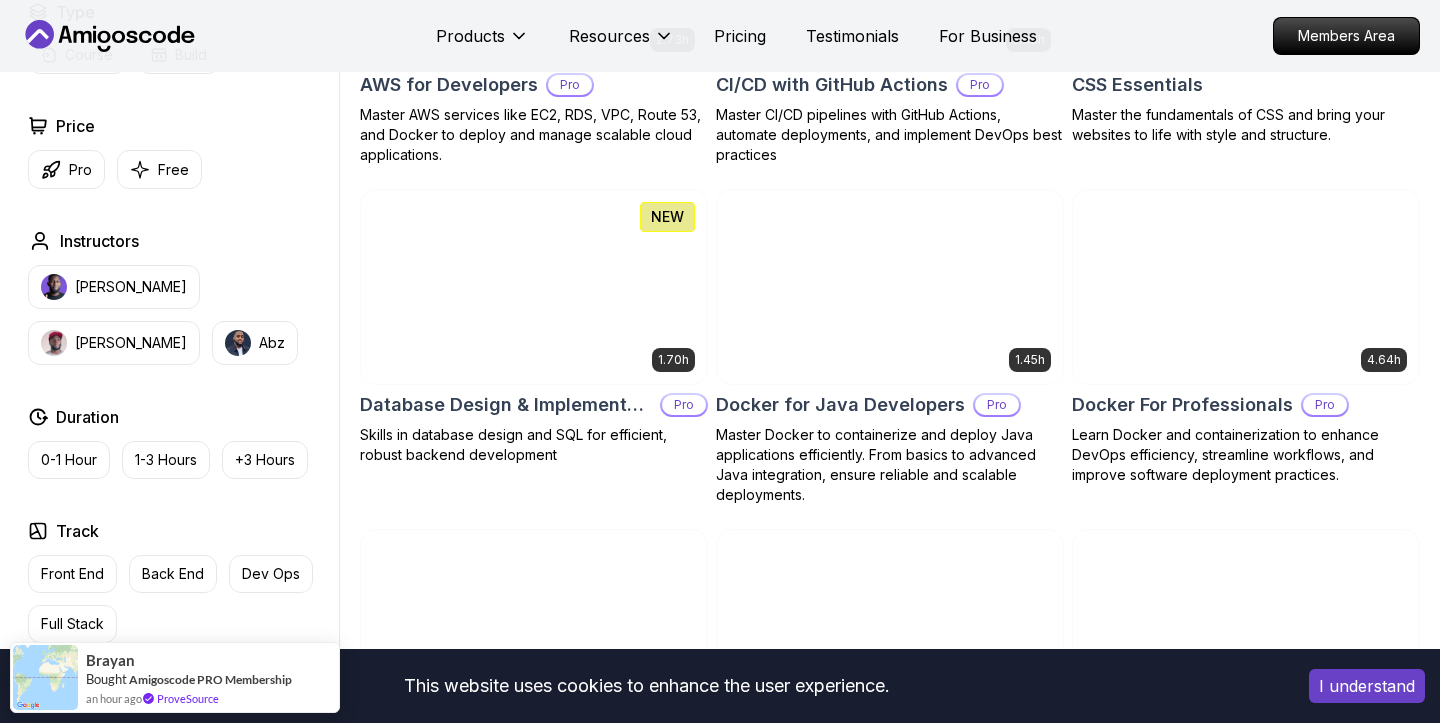 scroll, scrollTop: 1567, scrollLeft: 0, axis: vertical 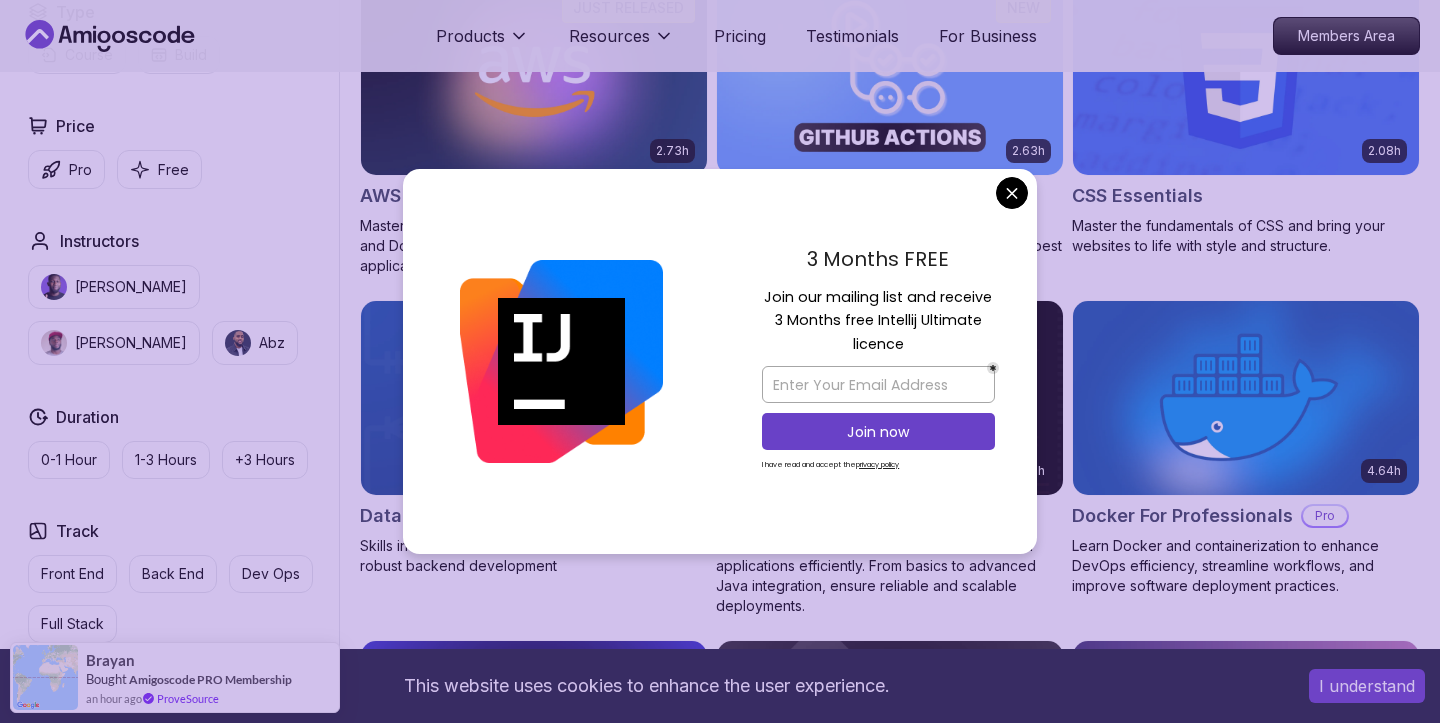 click on "This website uses cookies to enhance the user experience. I understand Products Resources Pricing Testimonials For Business Members Area Products Resources Pricing Testimonials For Business Members Area All Courses Learn Java, Spring Boot, DevOps & More with Amigoscode Premium Courses Master in-demand skills like Java, Spring Boot, DevOps, React, and more through hands-on, expert-led courses. Advance your software development career with real-world projects and practical learning. Filters Filters Type Course Build Price Pro Free Instructors Nelson Djalo Richard Abz Duration 0-1 Hour 1-3 Hours +3 Hours Track Front End Back End Dev Ops Full Stack Level Junior Mid-level Senior 6.00h Linux Fundamentals Pro Learn the fundamentals of Linux and how to use the command line 5.18h Advanced Spring Boot Pro Dive deep into Spring Boot with our advanced course, designed to take your skills from intermediate to expert level. 3.30h Building APIs with Spring Boot Pro 1.67h NEW Spring Boot for Beginners 6.65h NEW Pro 2.41h Pro" at bounding box center (720, 3418) 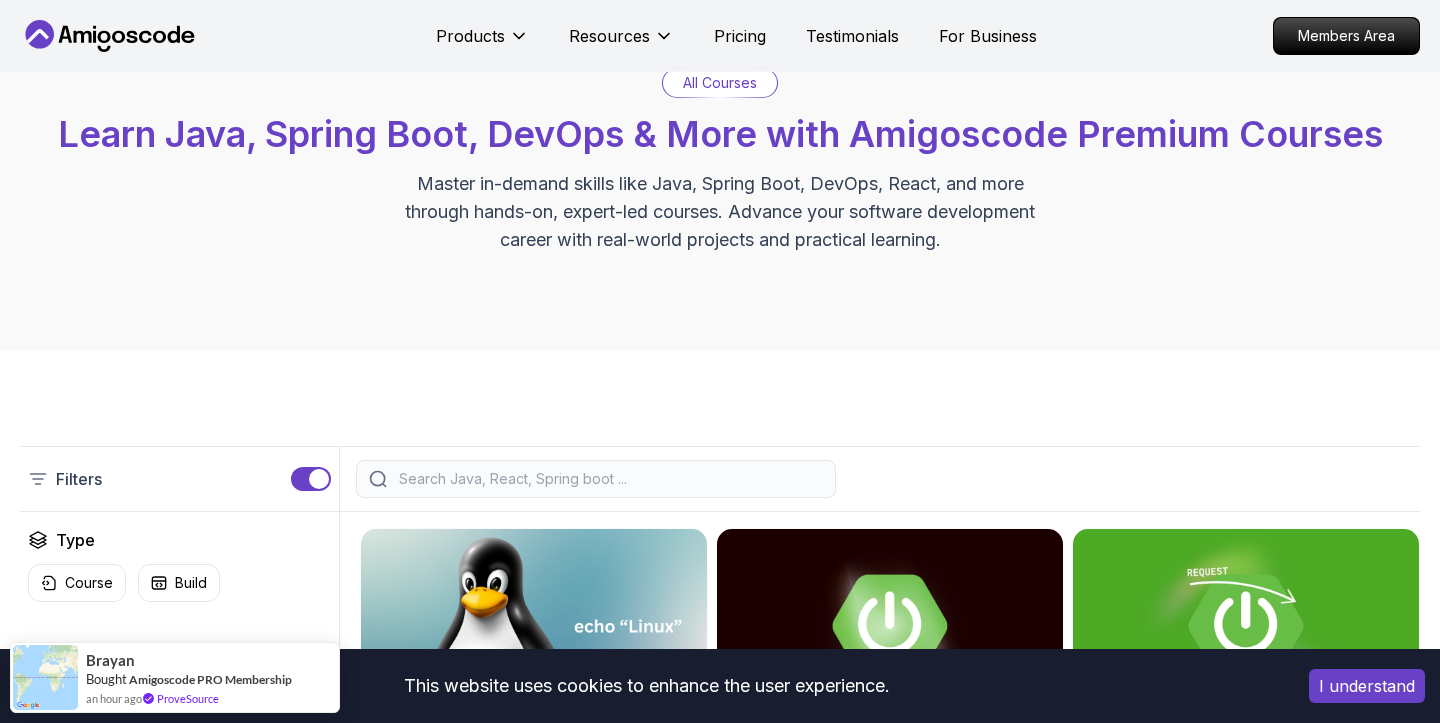 scroll, scrollTop: 241, scrollLeft: 0, axis: vertical 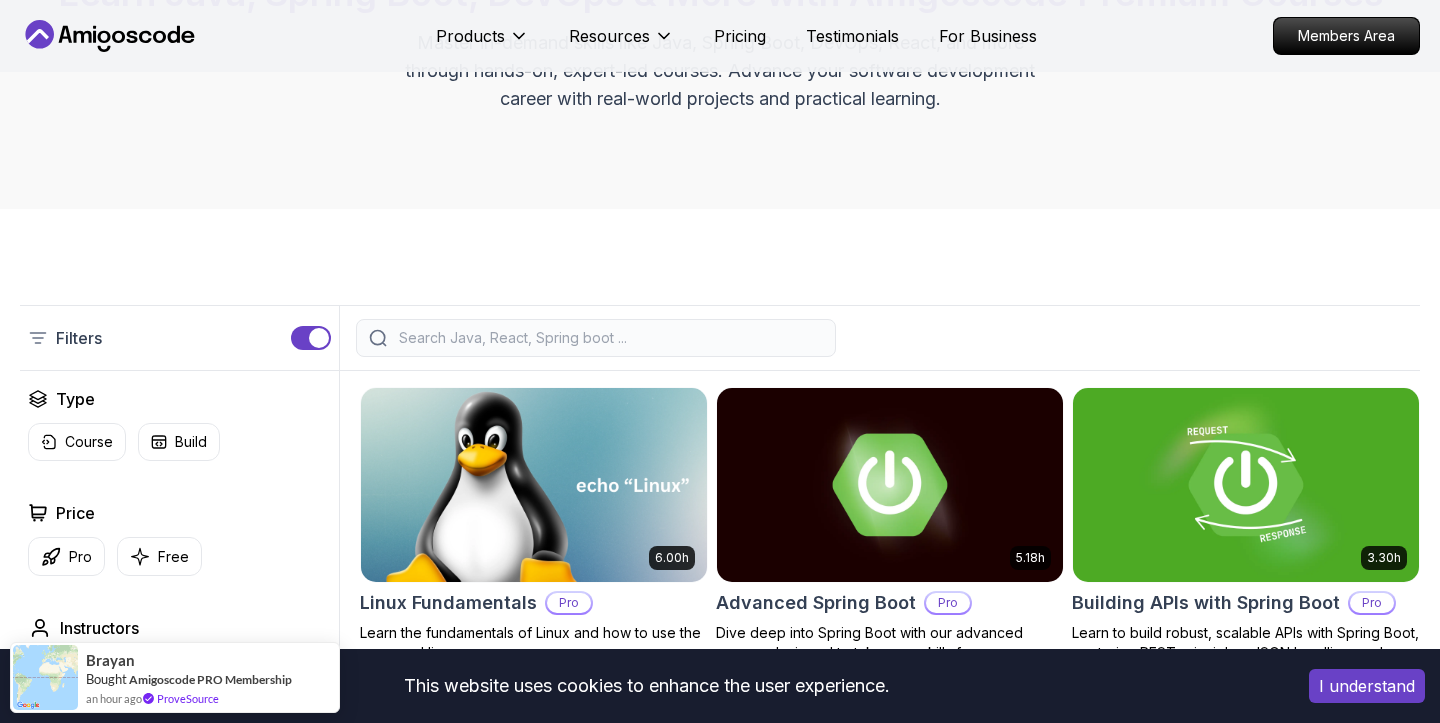 click at bounding box center (533, 484) 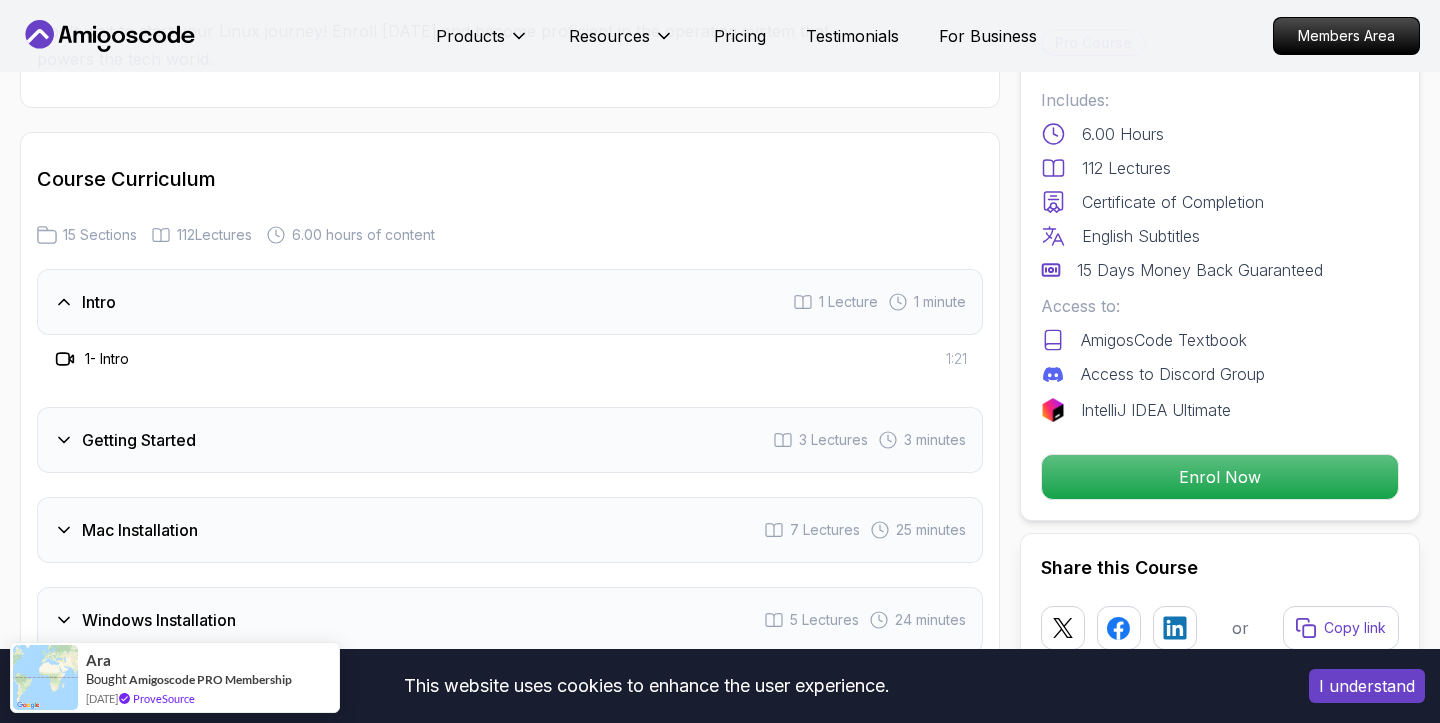 scroll, scrollTop: 2552, scrollLeft: 0, axis: vertical 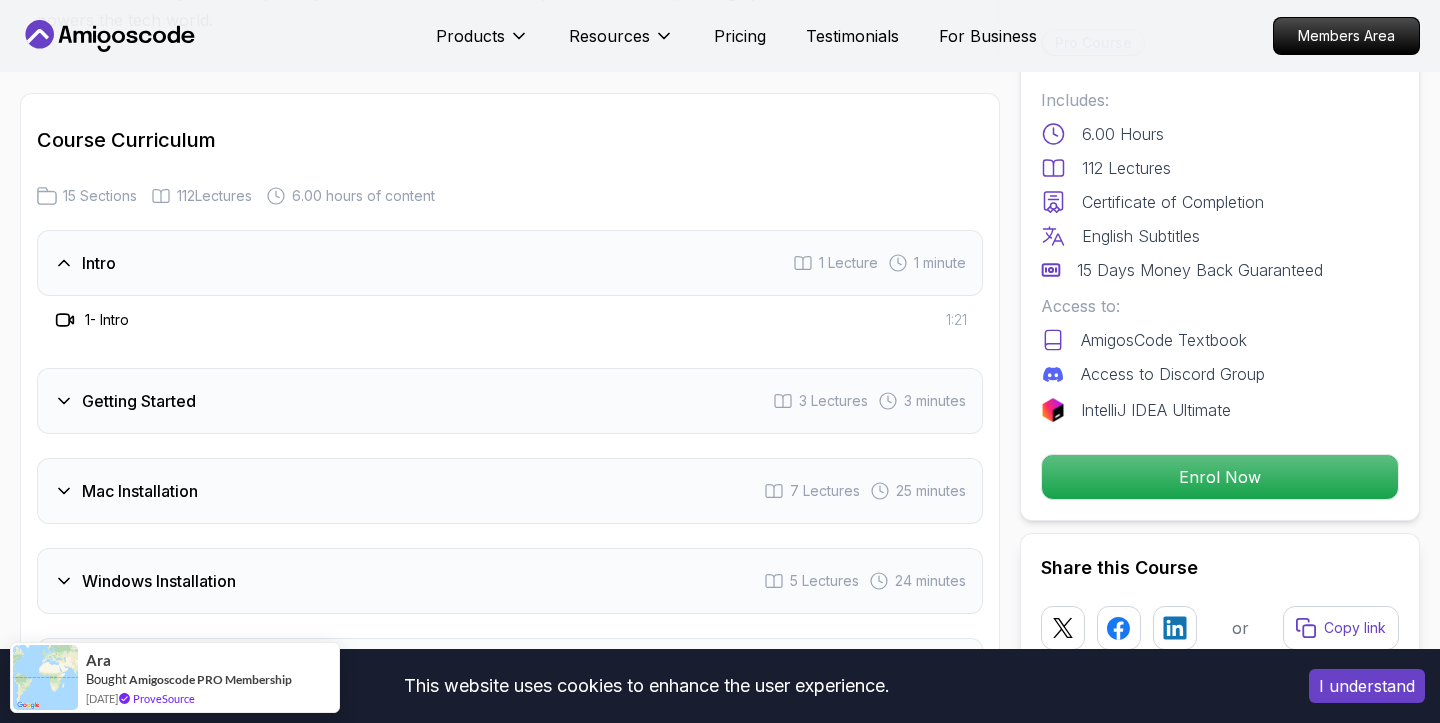 click 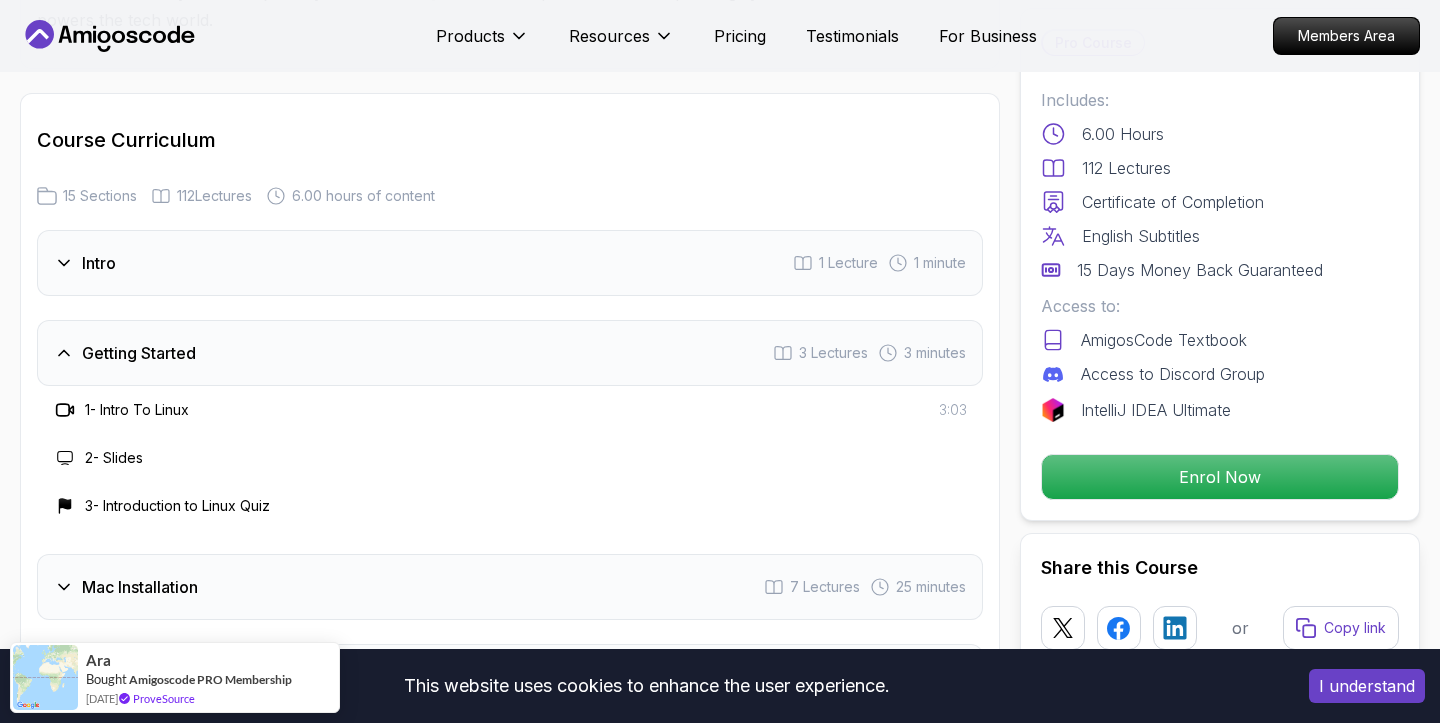 scroll, scrollTop: 2688, scrollLeft: 0, axis: vertical 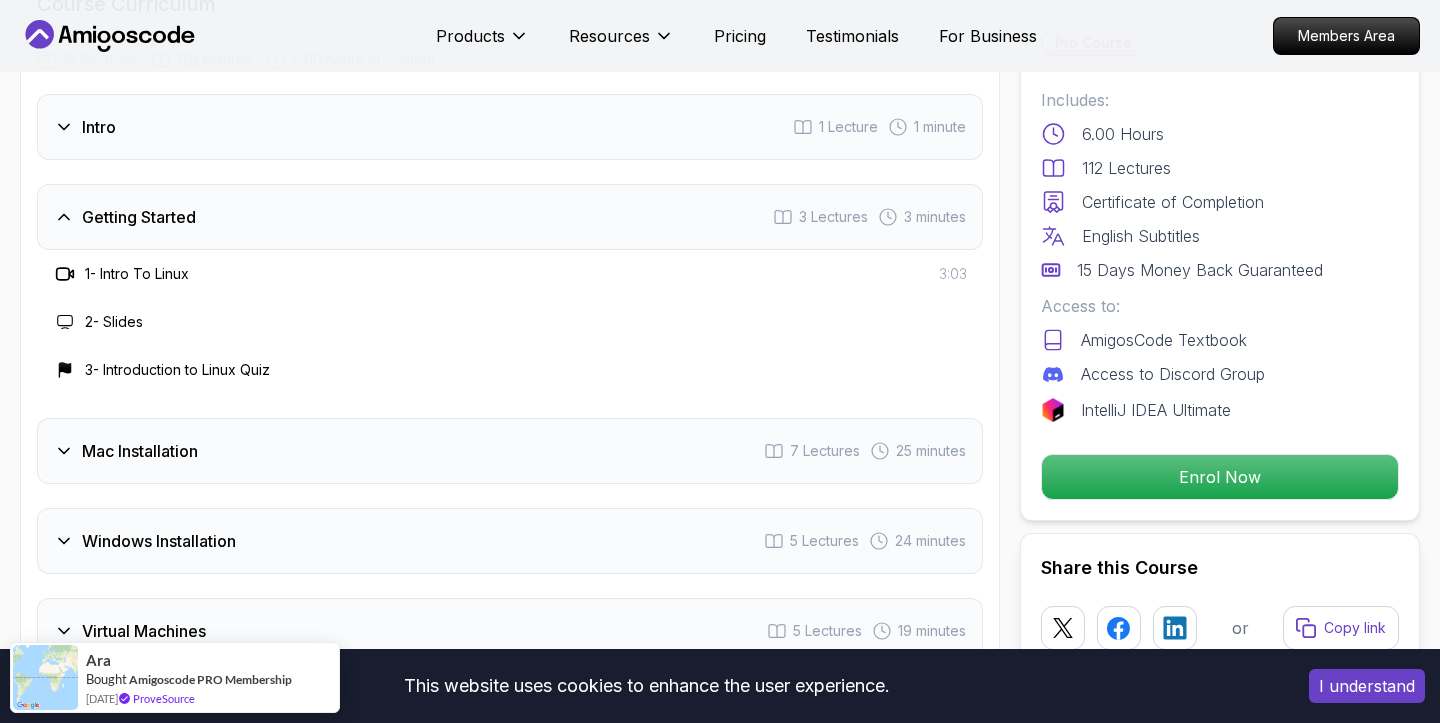 click on "Mac Installation 7   Lectures     25 minutes" at bounding box center (510, 451) 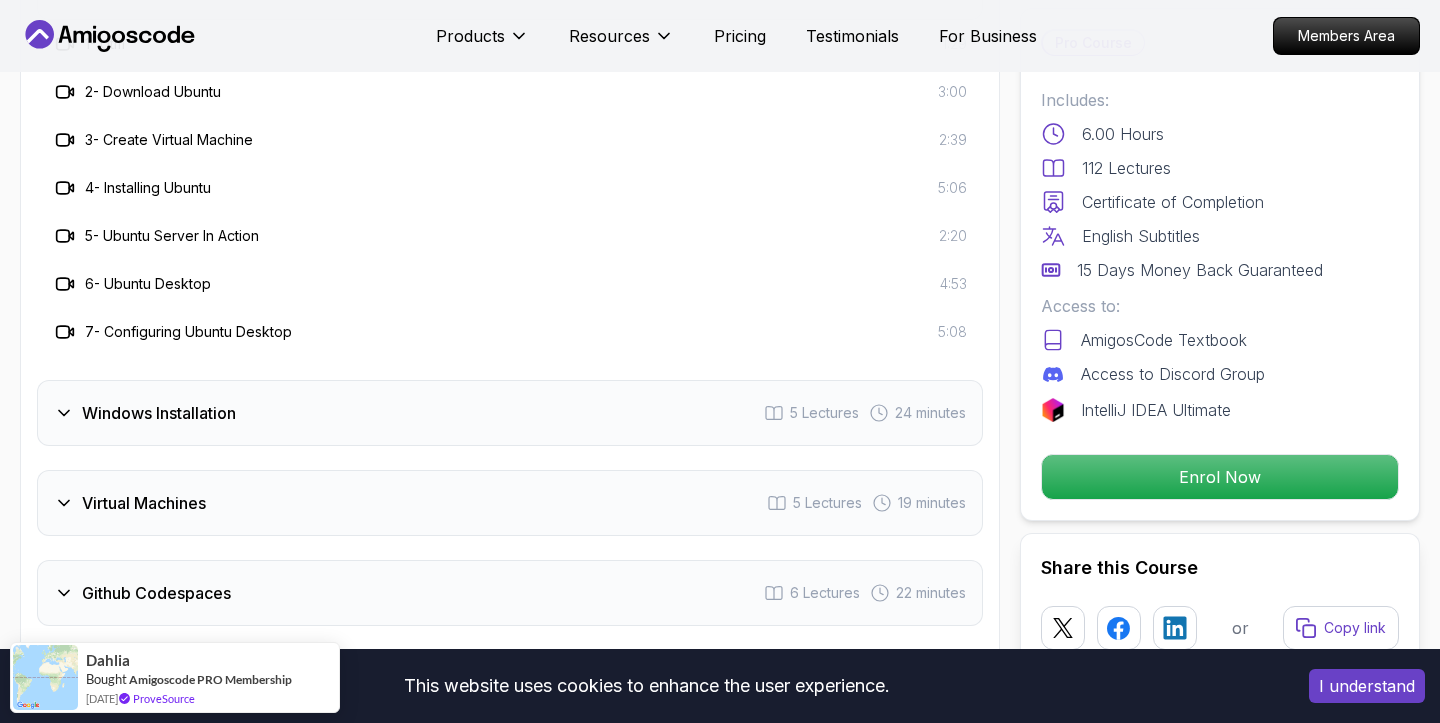 scroll, scrollTop: 3072, scrollLeft: 0, axis: vertical 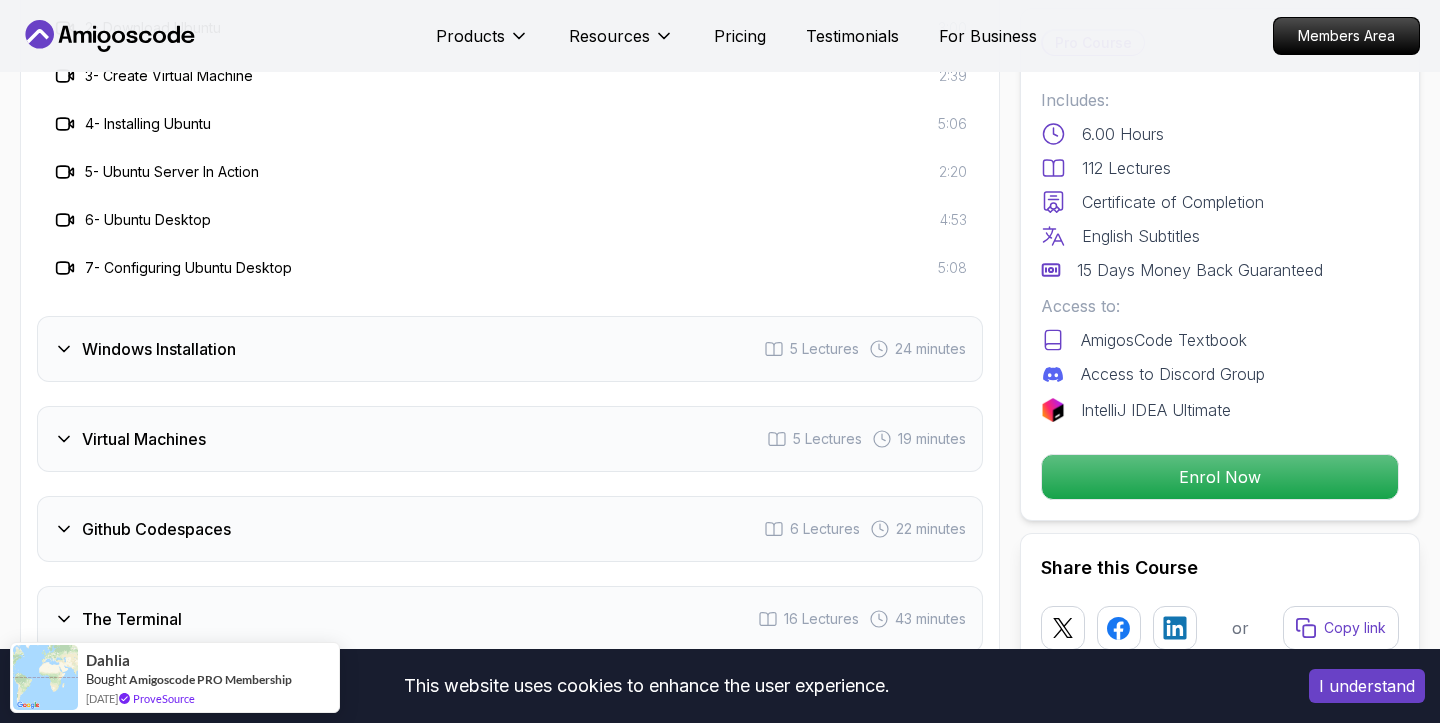 click on "Virtual Machines 5   Lectures     19 minutes" at bounding box center [510, 439] 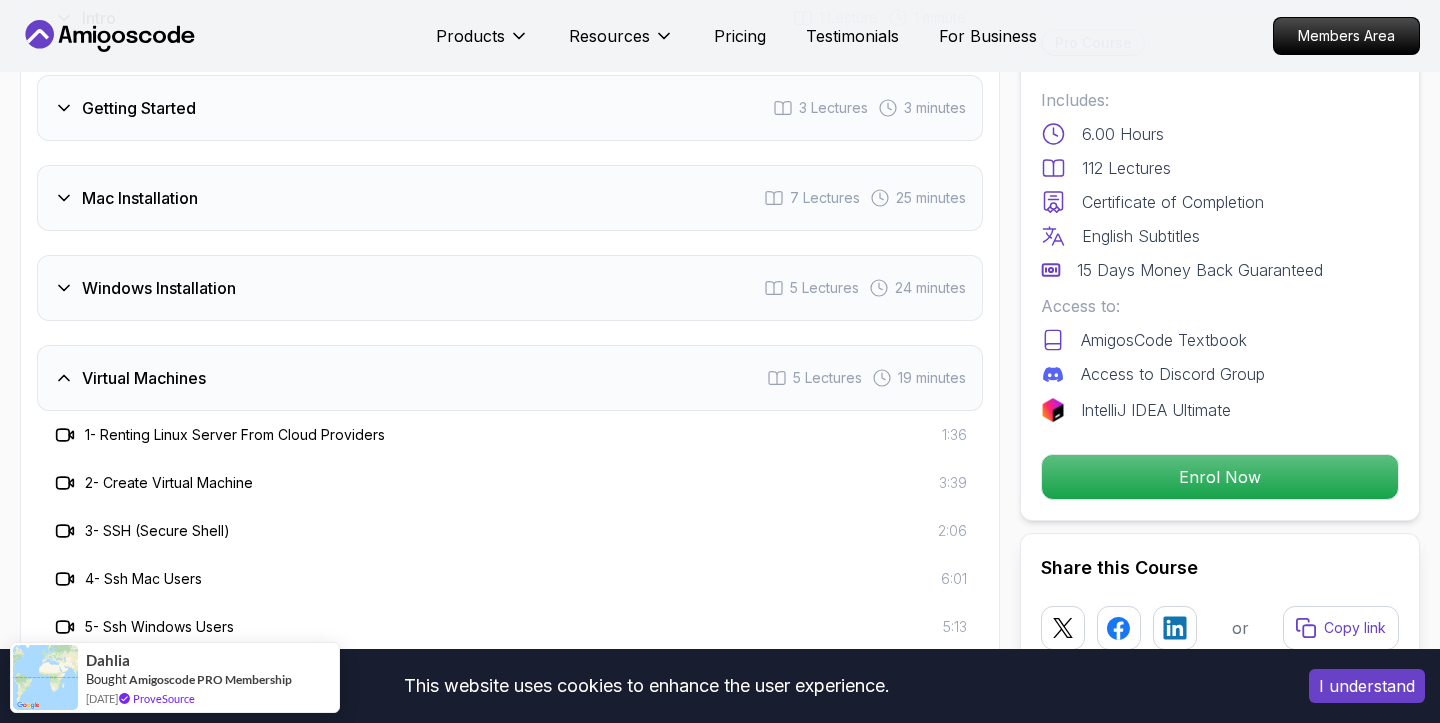 scroll, scrollTop: 2800, scrollLeft: 0, axis: vertical 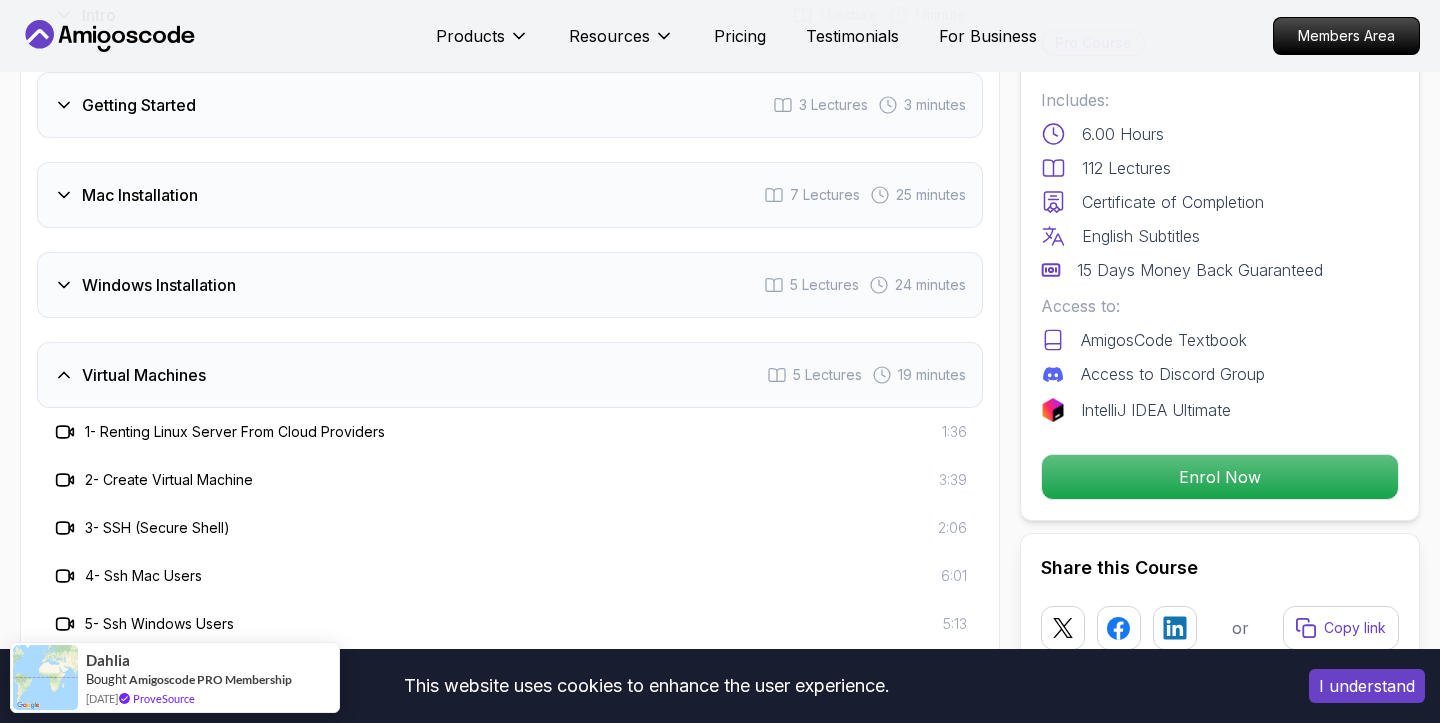 click on "Virtual Machines 5   Lectures     19 minutes" at bounding box center (510, 375) 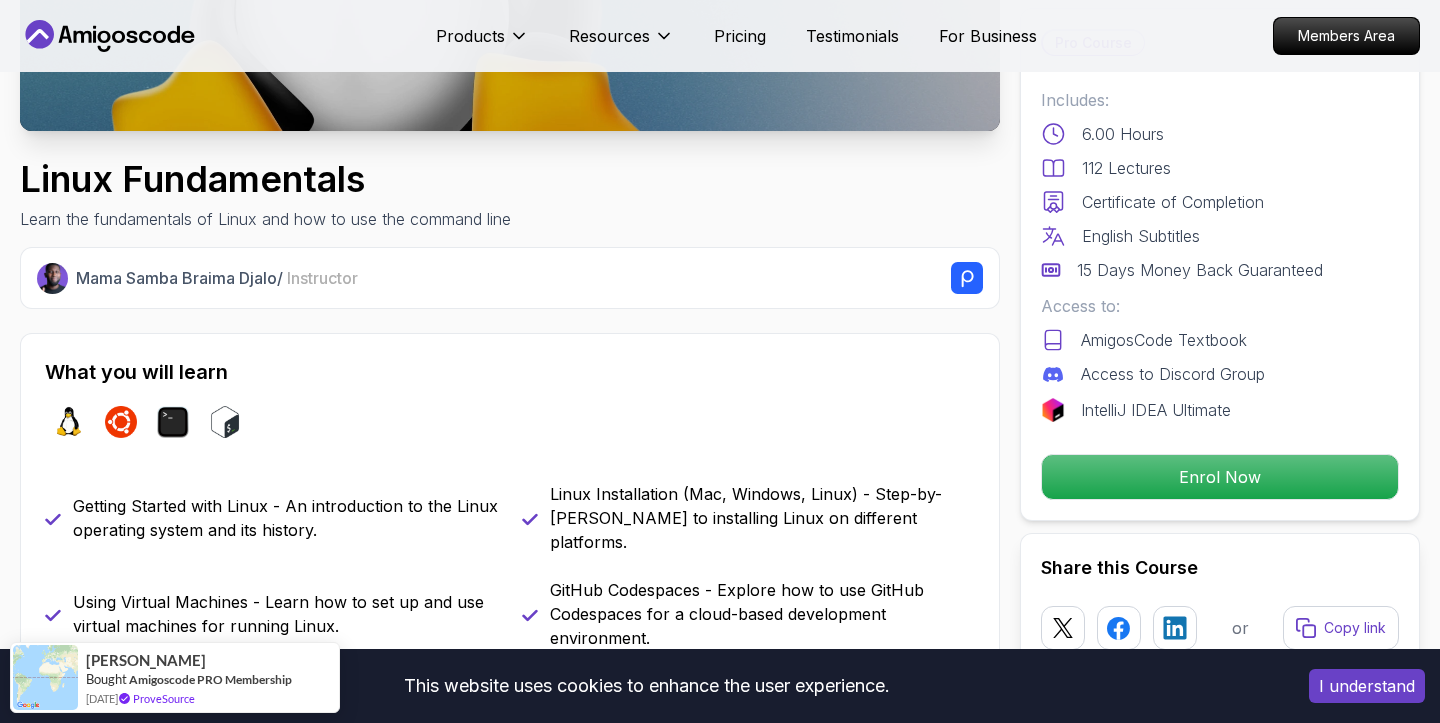scroll, scrollTop: 0, scrollLeft: 0, axis: both 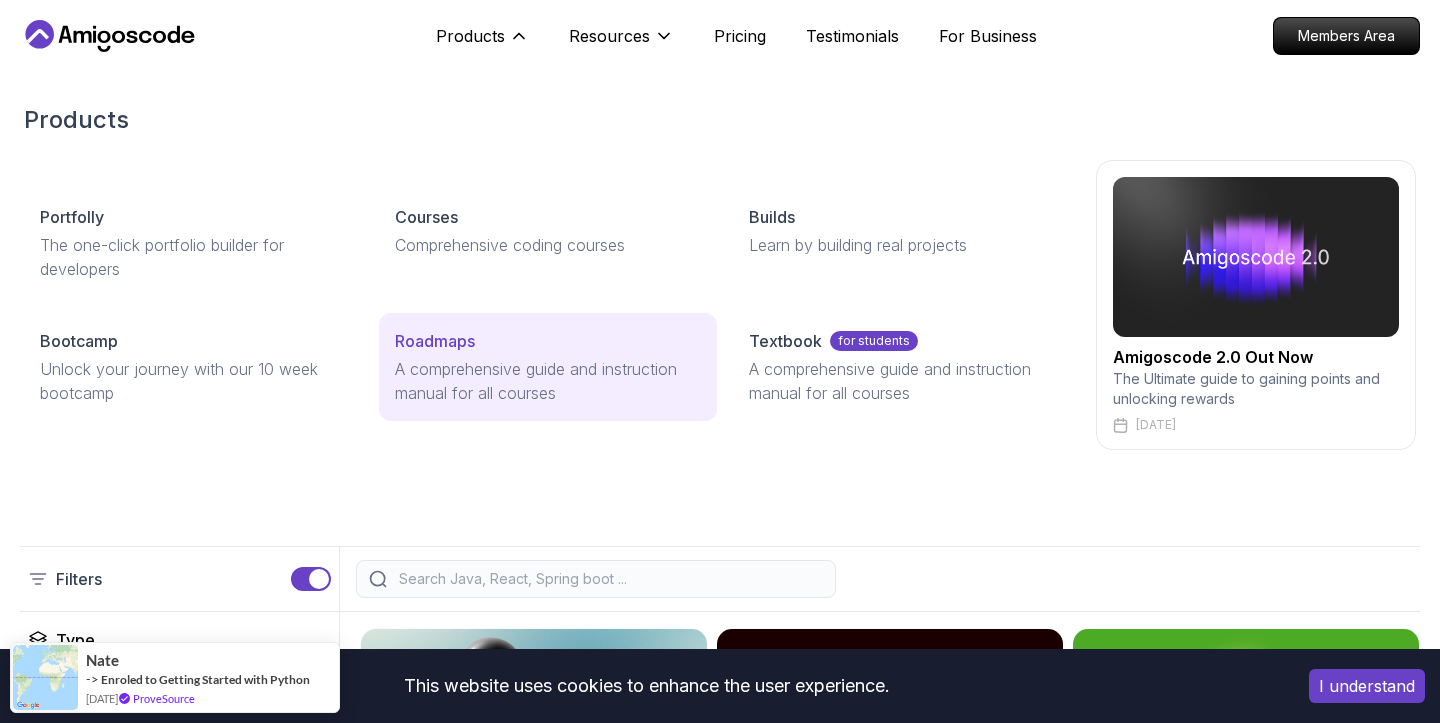 click on "Roadmaps" at bounding box center [548, 341] 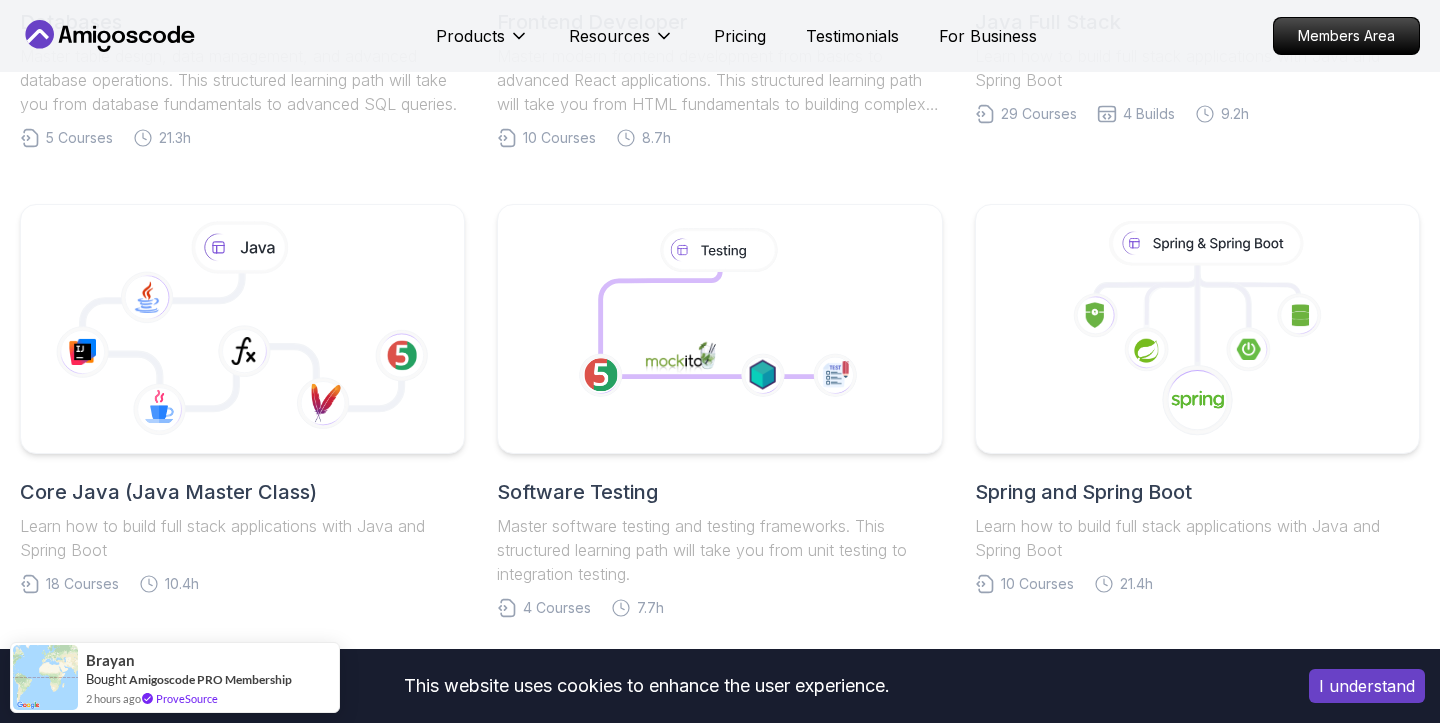 scroll, scrollTop: 815, scrollLeft: 0, axis: vertical 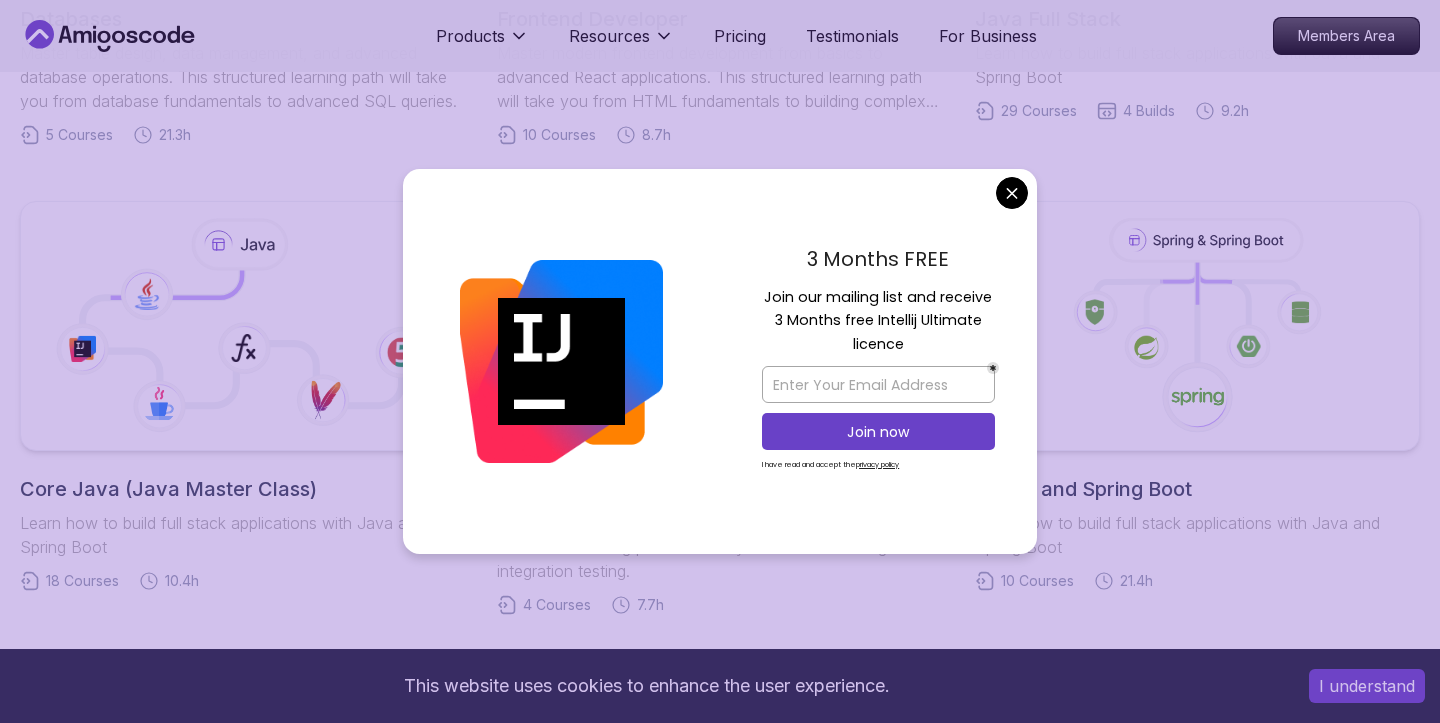 click on "This website uses cookies to enhance the user experience. I understand Products Resources Pricing Testimonials For Business Members Area Products Resources Pricing Testimonials For Business Members Area Roadmaps Start with our   Step-by-Step Roadmaps! Master in-demand tech skills with our proven learning roadmaps. From beginner to expert, follow structured paths that thousands of developers use to land high-paying jobs and accelerate their careers in software development. Databases Master table design, data management, and advanced database operations. This structured learning path will take you from database fundamentals to advanced SQL queries. 5   Courses 21.3h Frontend Developer Master modern frontend development from basics to advanced React applications. This structured learning path will take you from HTML fundamentals to building complex React applications. 10   Courses 8.7h Java Full Stack Learn how to build full stack applications with Java and Spring Boot 29   Courses 4   Builds 9.2h 18   Courses 4" at bounding box center (720, 435) 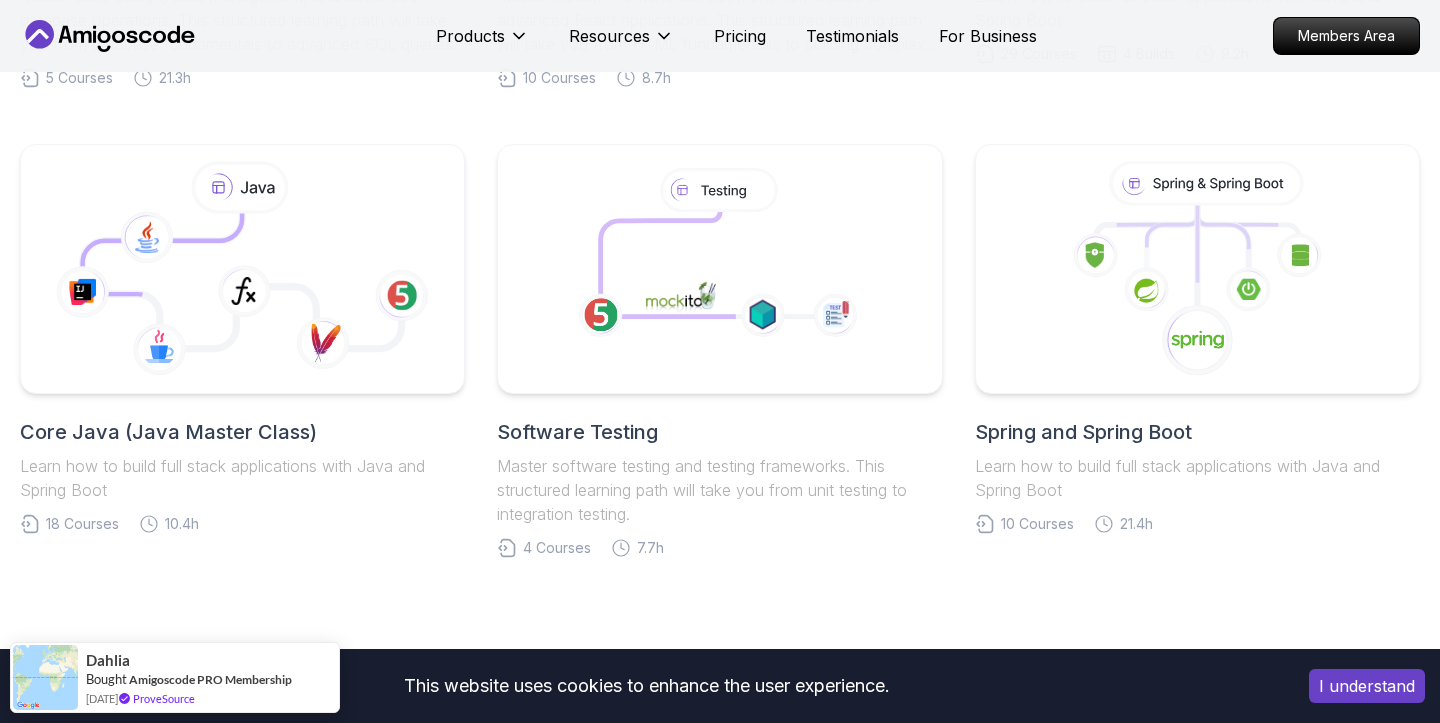 scroll, scrollTop: 859, scrollLeft: 0, axis: vertical 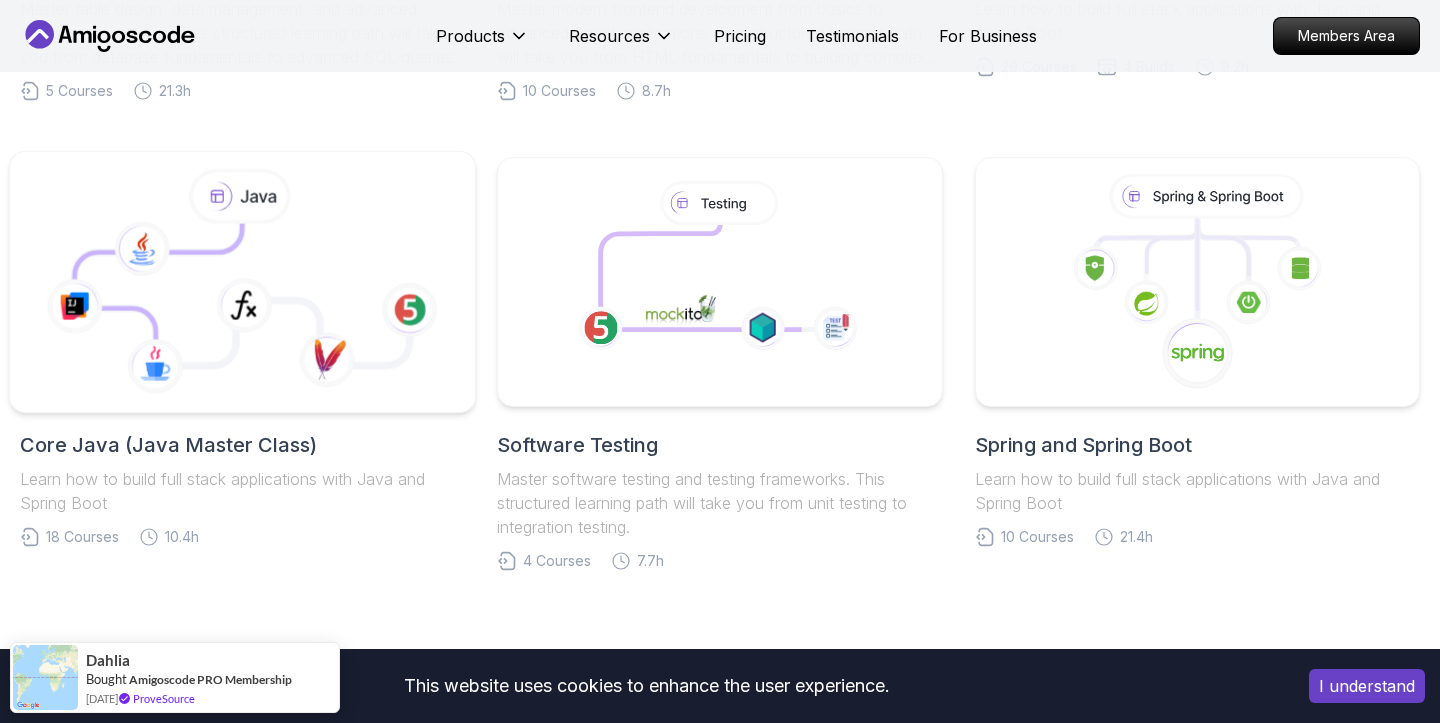click 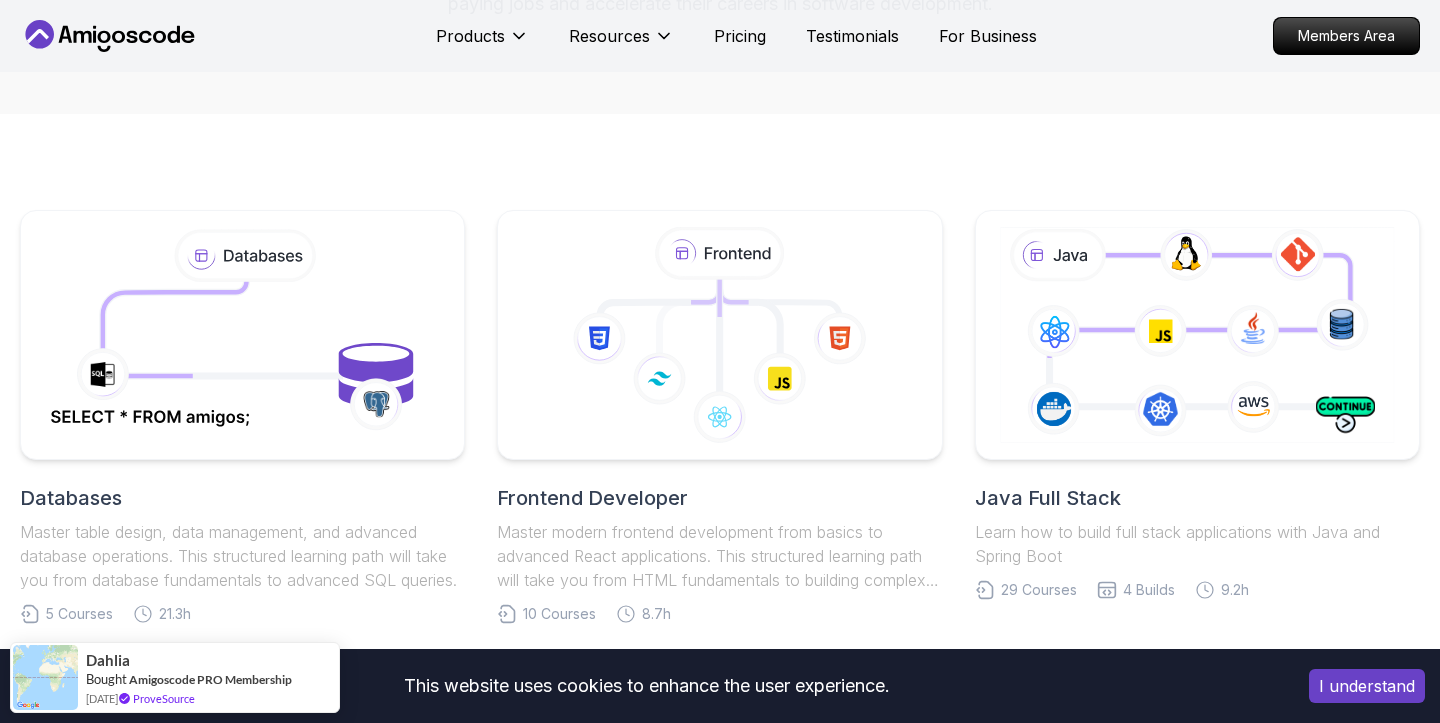 scroll, scrollTop: 372, scrollLeft: 0, axis: vertical 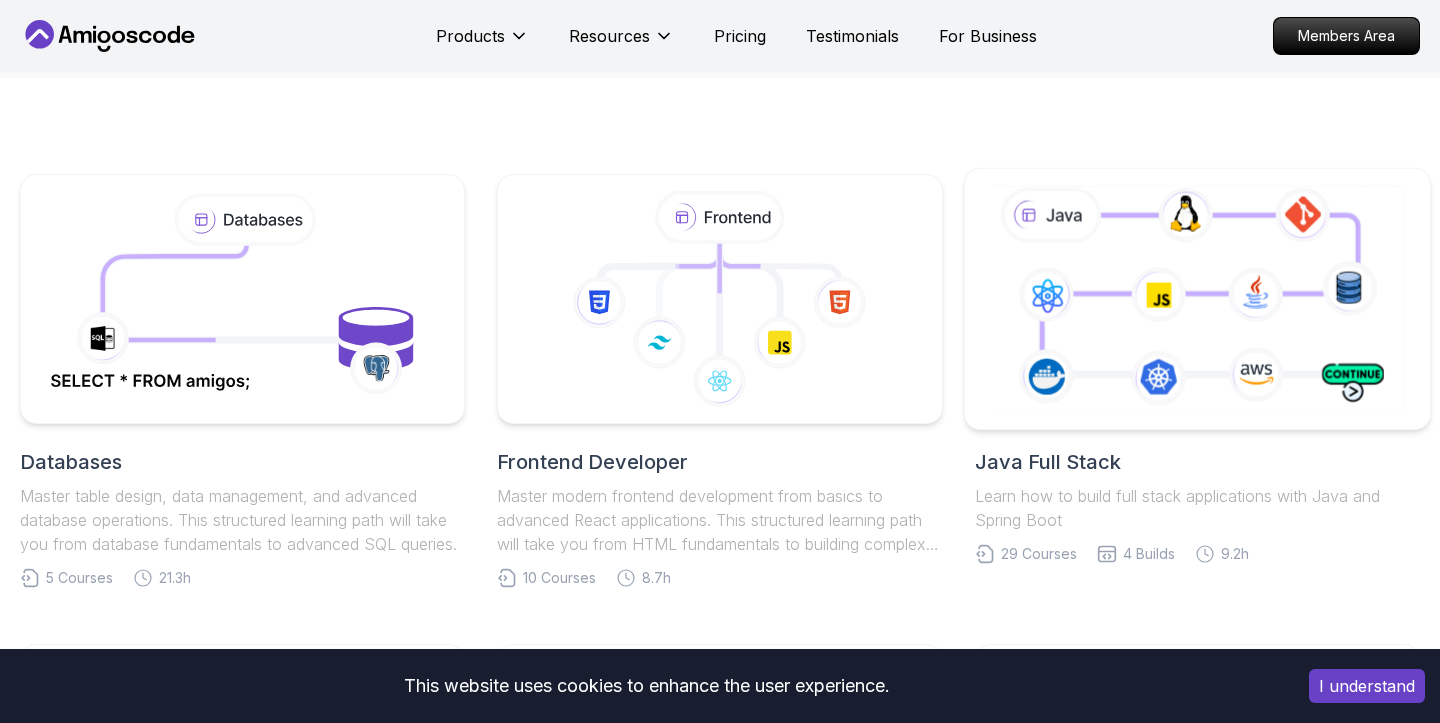 click 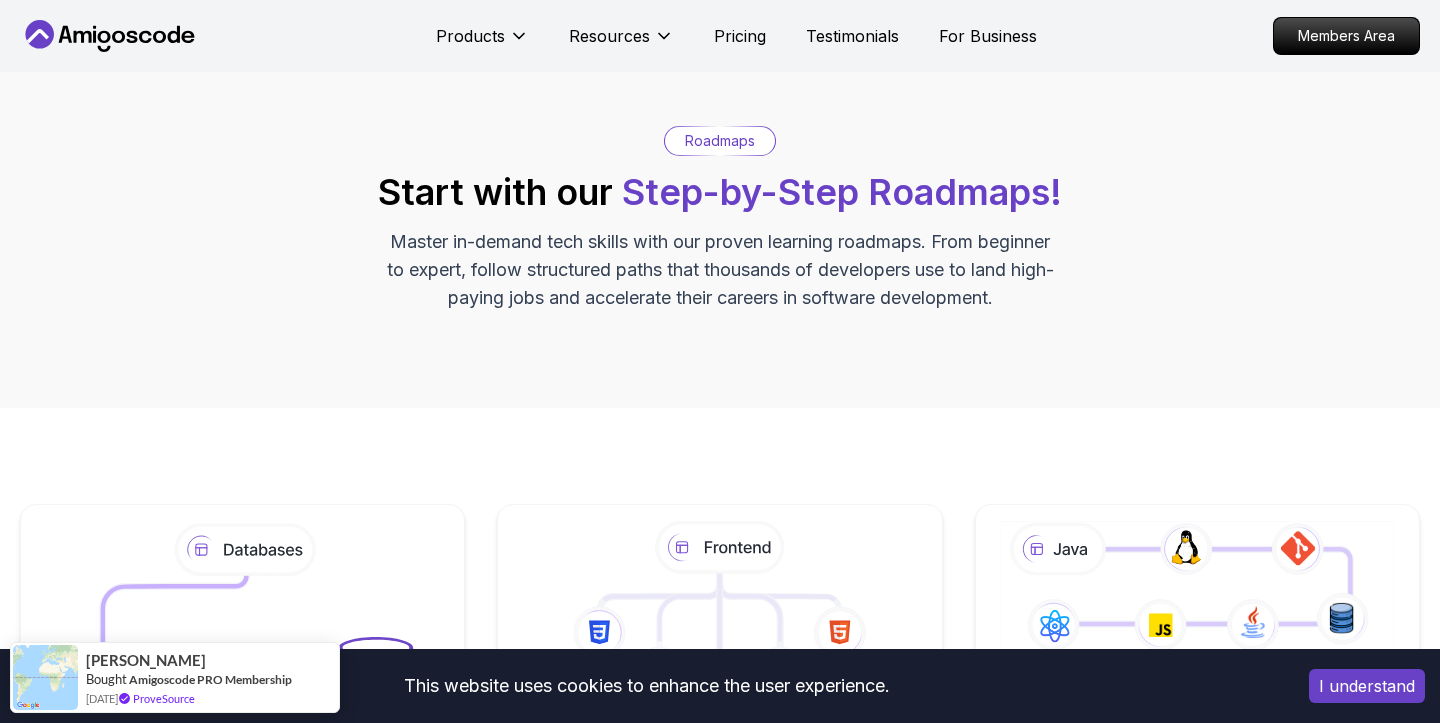 scroll, scrollTop: 3, scrollLeft: 0, axis: vertical 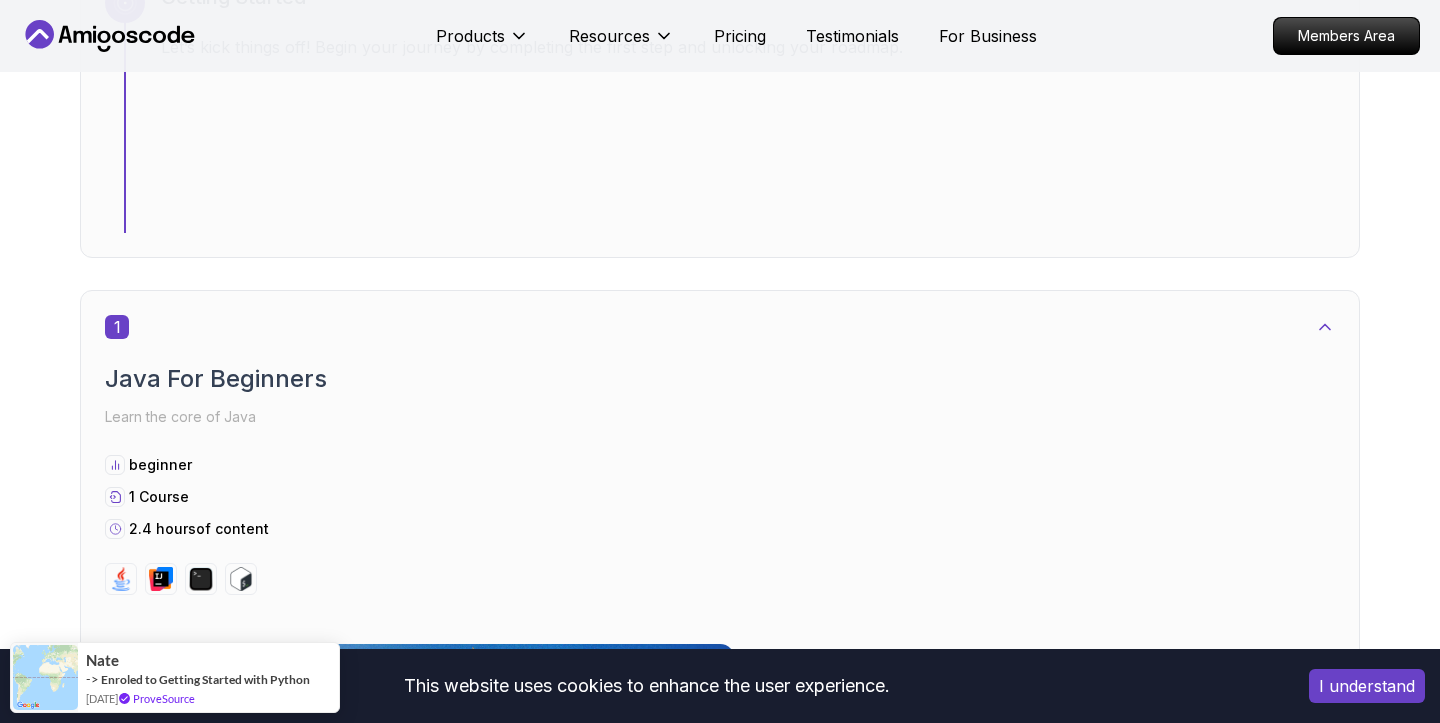 click 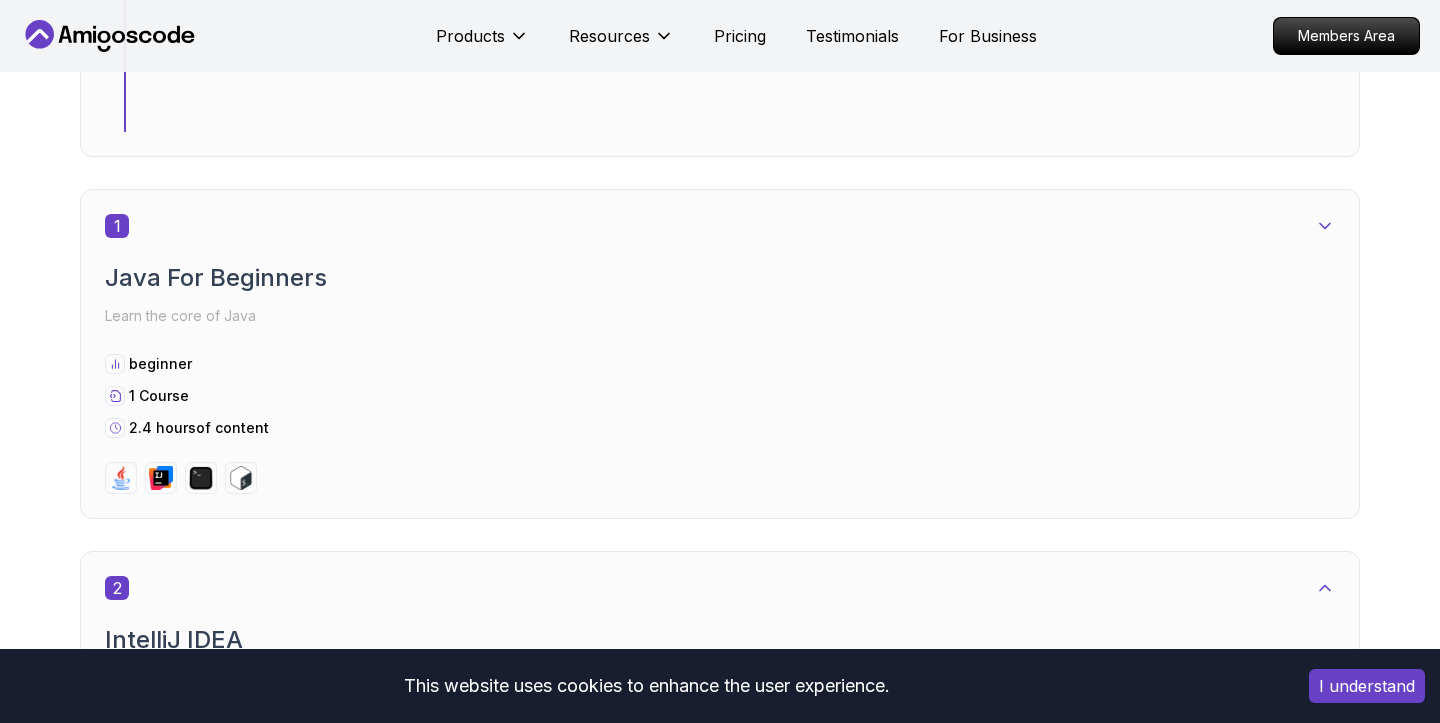 scroll, scrollTop: 905, scrollLeft: 0, axis: vertical 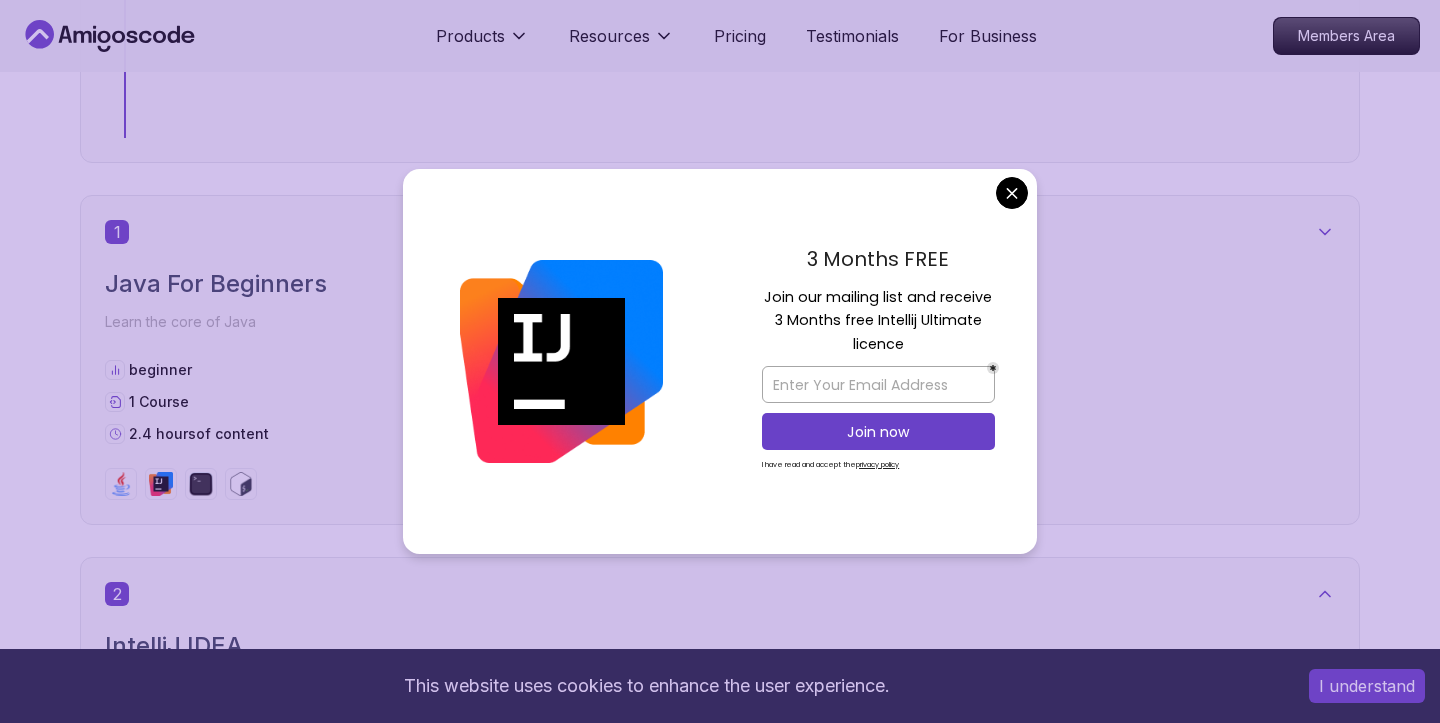 click 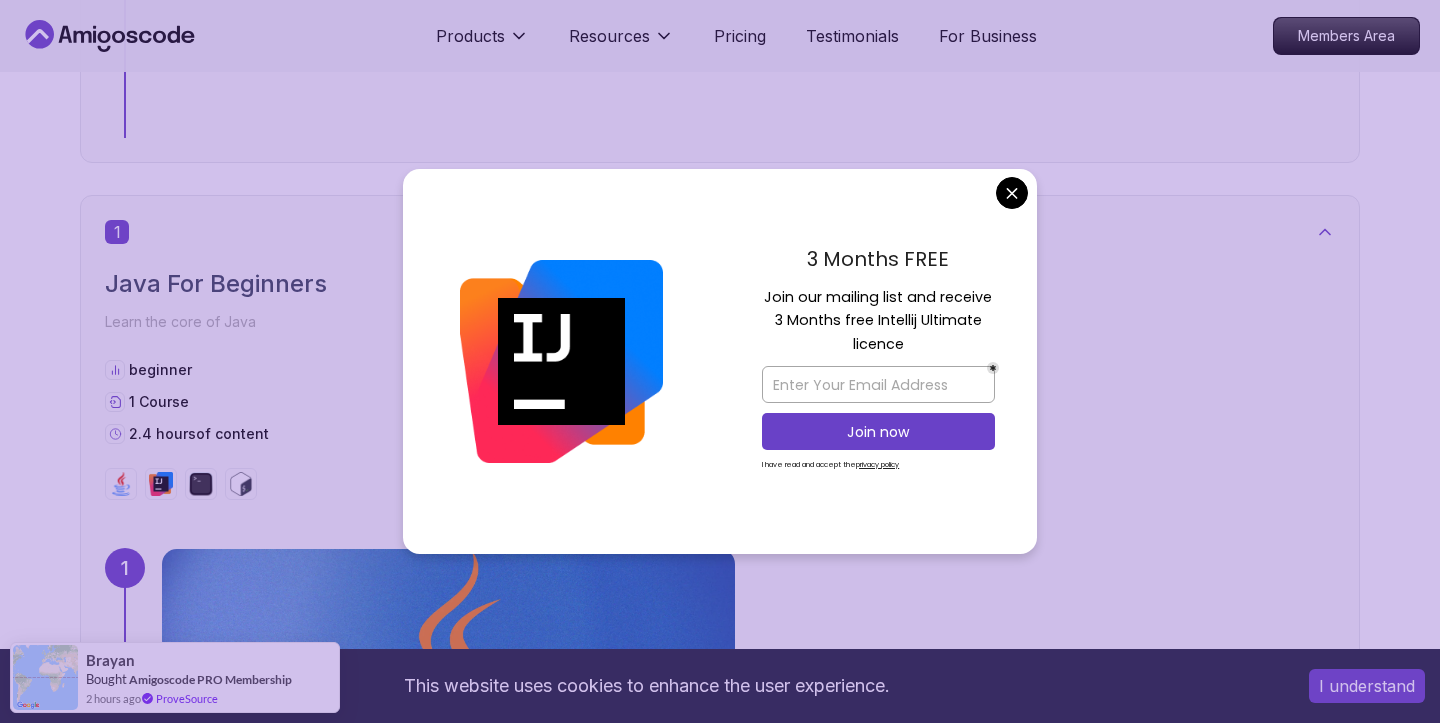 click on "This website uses cookies to enhance the user experience. I understand Products Resources Pricing Testimonials For Business Members Area Products Resources Pricing Testimonials For Business Members Area Core Java (Java Master Class) Core Java (Java Master Class)  Roadmap Learn how to build full stack applications with Java and Spring Boot Getting Started Let’s kick things off! Begin your journey by completing the first step and unlocking your roadmap. 1 Java For Beginners Learn the core of Java beginner 1   Course   2.4 hours  of content 1 2.41h Java for Beginners Beginner-friendly Java course for essential programming skills and application development 2 IntelliJ IDEA Master IntelliJ IDEA beginner 1   Course   5.6 hours  of content 2 5.57h IntelliJ IDEA Developer Guide Pro Maximize IDE efficiency with IntelliJ IDEA and boost your productivity. 3 Java For Developers Deepen your understanding of Java with advanced concepts and techniques tailored for developers. intermediate 1   Course   9.2 hours 3 9.18h 4" at bounding box center (720, 6191) 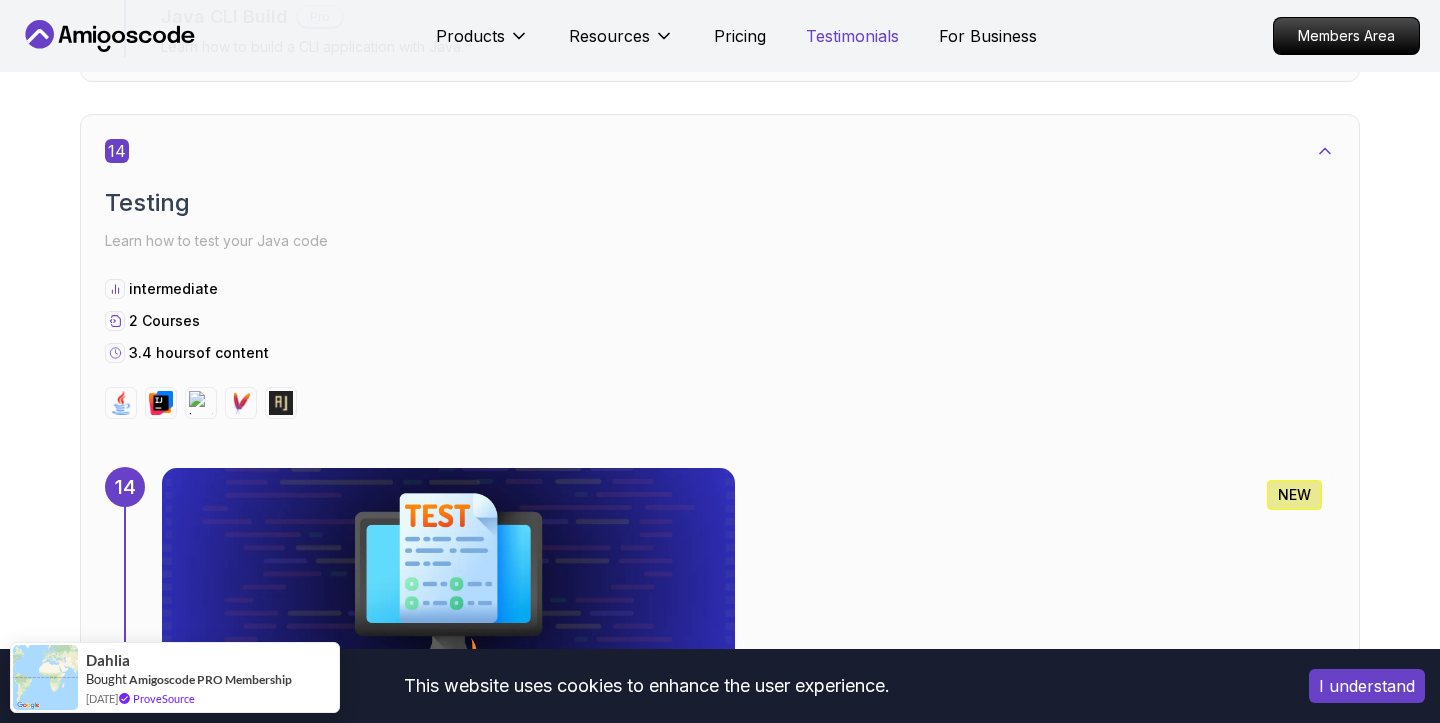 scroll, scrollTop: 10599, scrollLeft: 0, axis: vertical 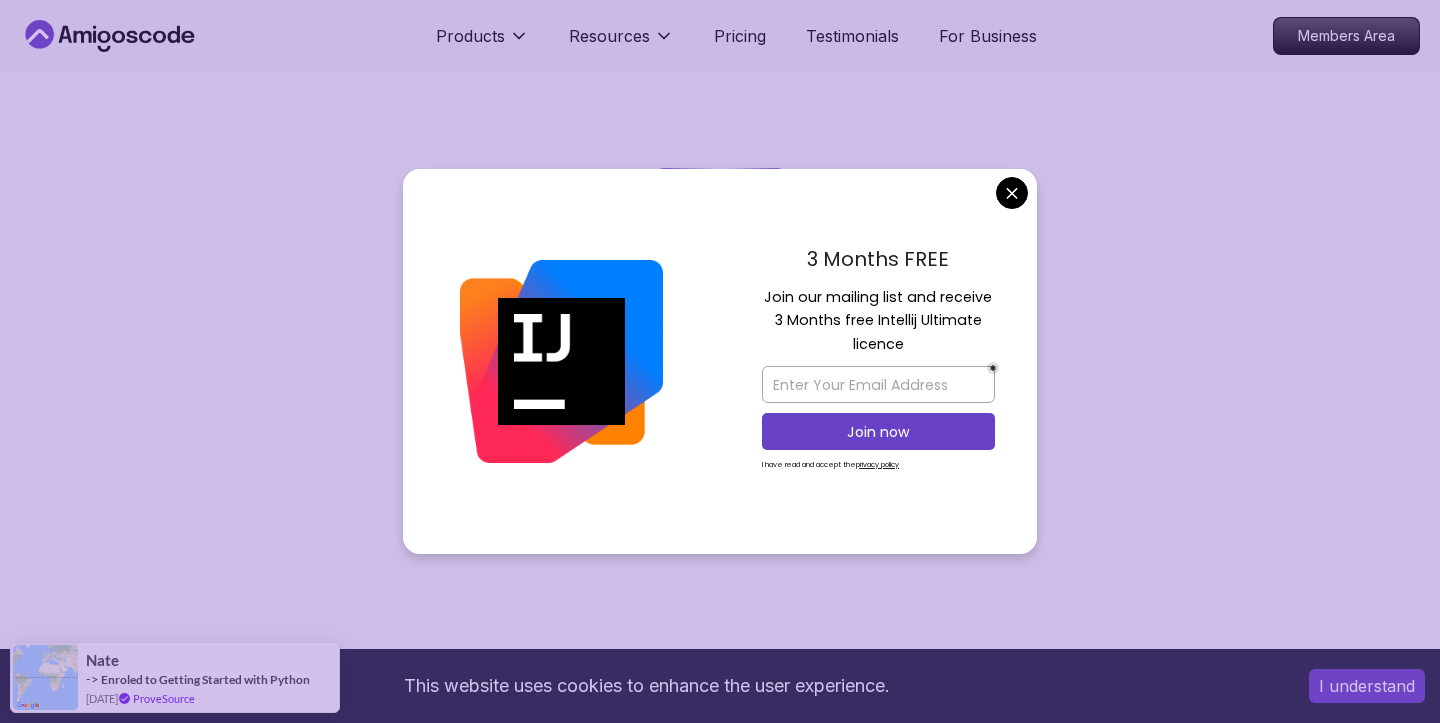 click on "This website uses cookies to enhance the user experience. I understand Products Resources Pricing Testimonials For Business Members Area Products Resources Pricing Testimonials For Business Members Area Java Full Stack Java Full Stack  Roadmap Learn how to build full stack applications with Java and Spring Boot Getting Started Let’s kick things off! Begin your journey by completing the first step and unlocking your roadmap. 1 Linux and Operating Systems Learn the core building blocks of web development intermediate 3   Courses   8.9 hours  of content 1 6.00h Linux Fundamentals Pro Learn the fundamentals of Linux and how to use the command line 39m VIM Essentials Pro Learn the basics of Linux and Bash. 2.27h Linux for Professionals Pro Master the advanced concepts and techniques of Linux with our comprehensive course designed for professionals. 2 Version Control Learn how to manage your code beginner 2   Courses   12.7 hours  of content 2 2.55h Git & GitHub Fundamentals 10.13h Git for Professionals Pro 3 1" at bounding box center [720, 8006] 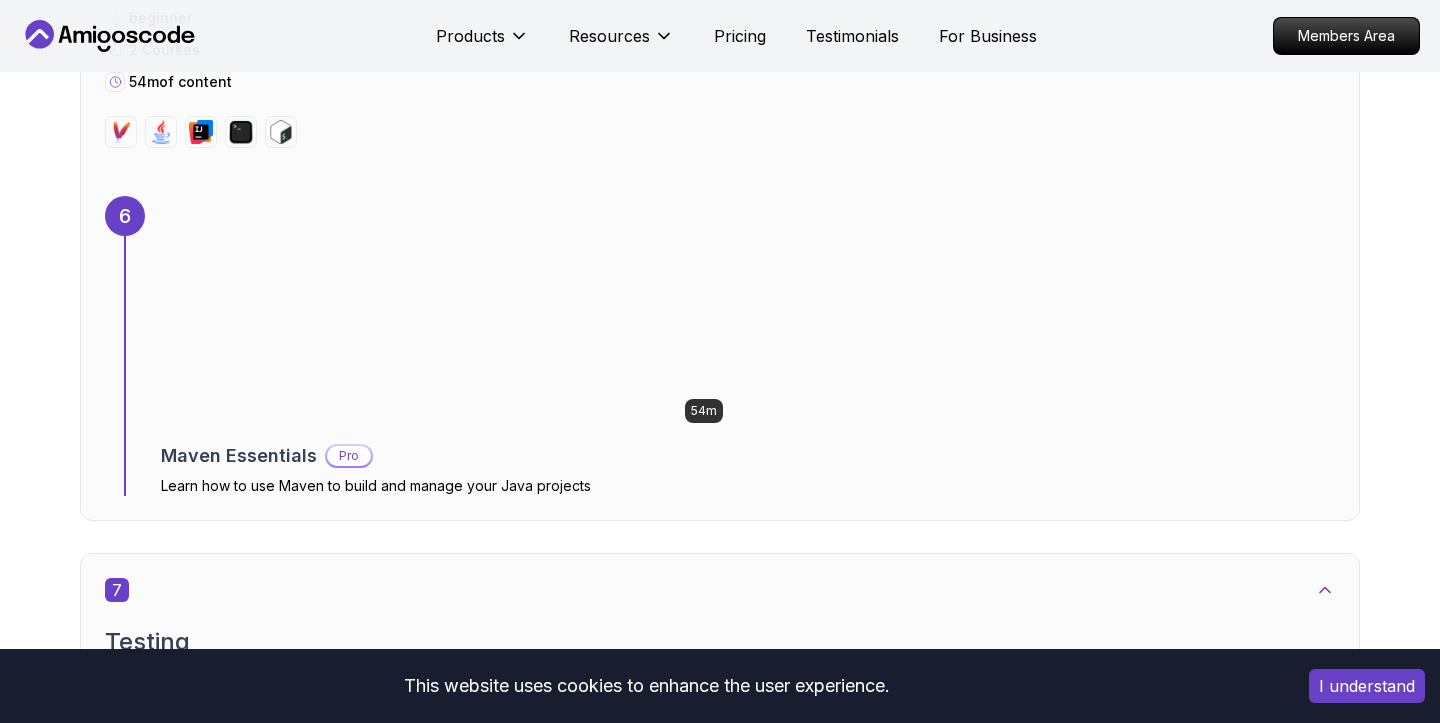 scroll, scrollTop: 5198, scrollLeft: 0, axis: vertical 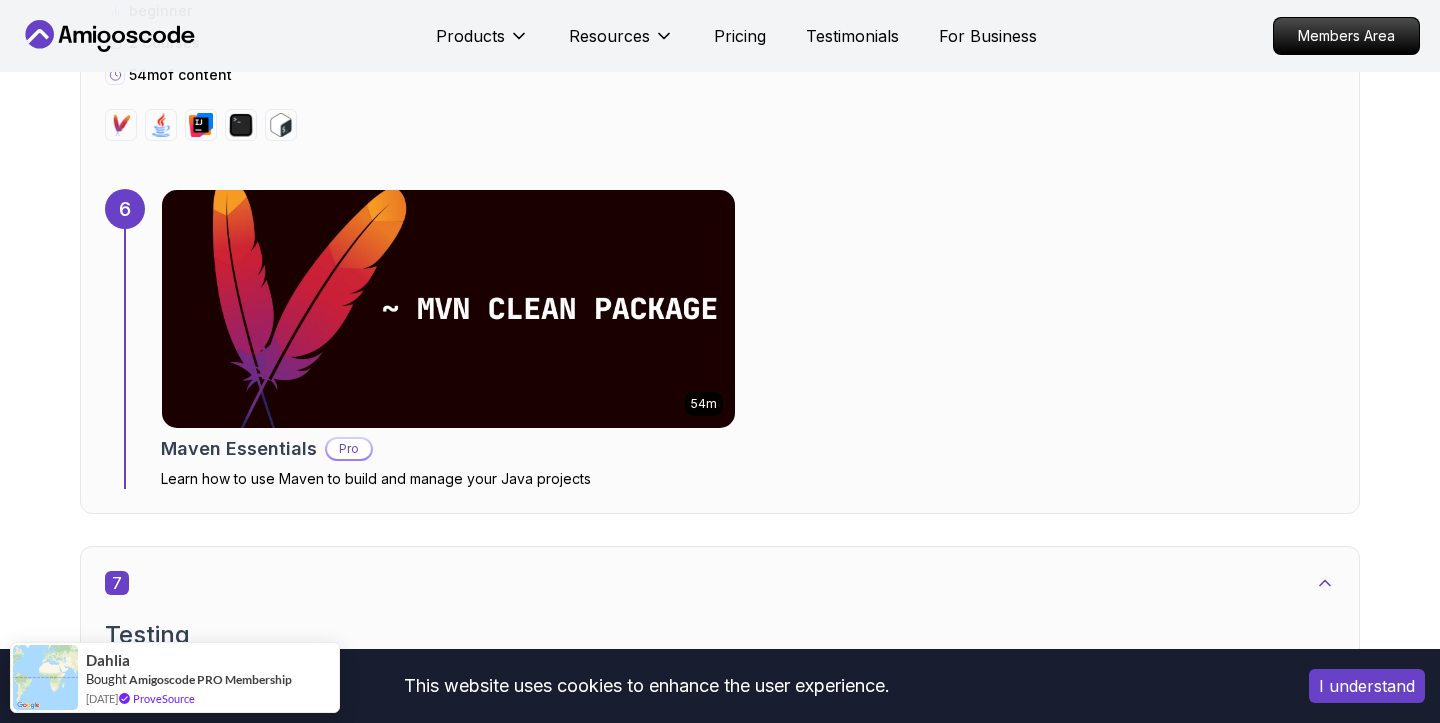 click at bounding box center (449, 309) 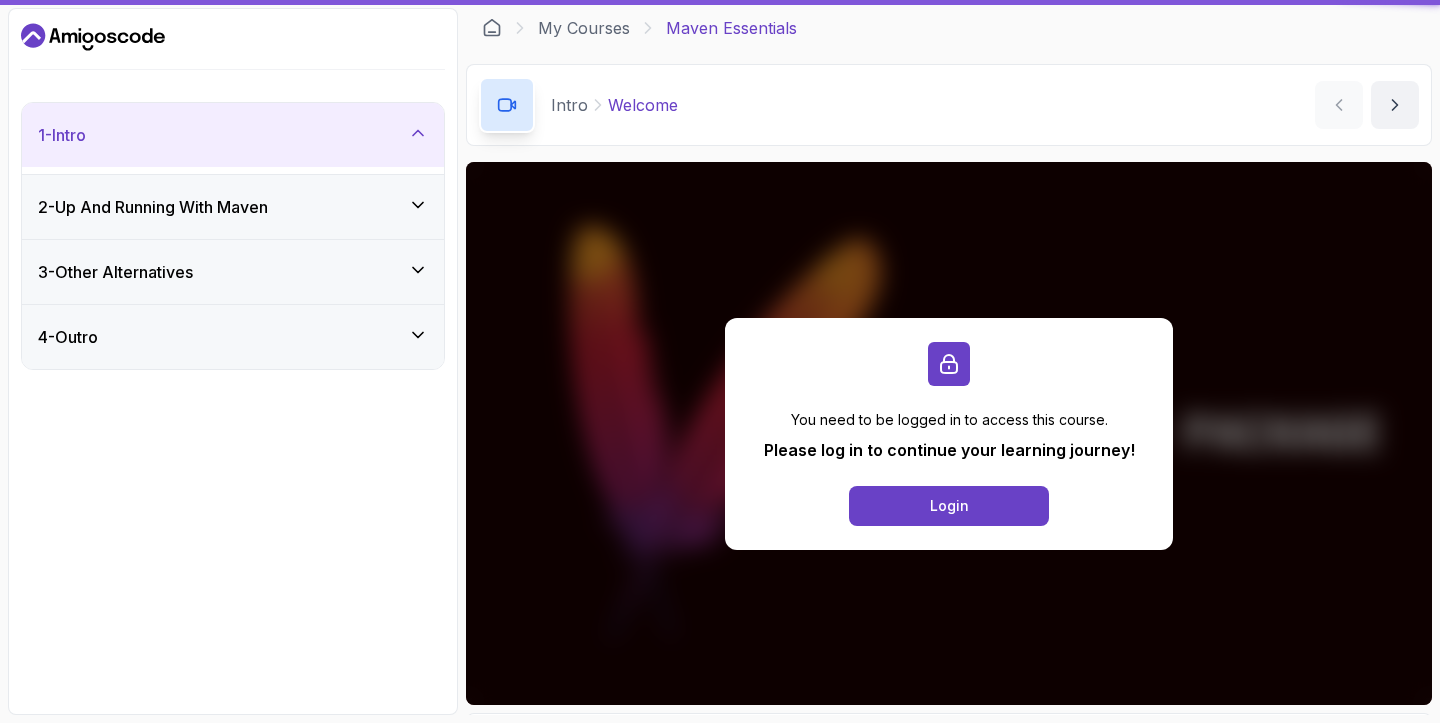 scroll, scrollTop: 0, scrollLeft: 0, axis: both 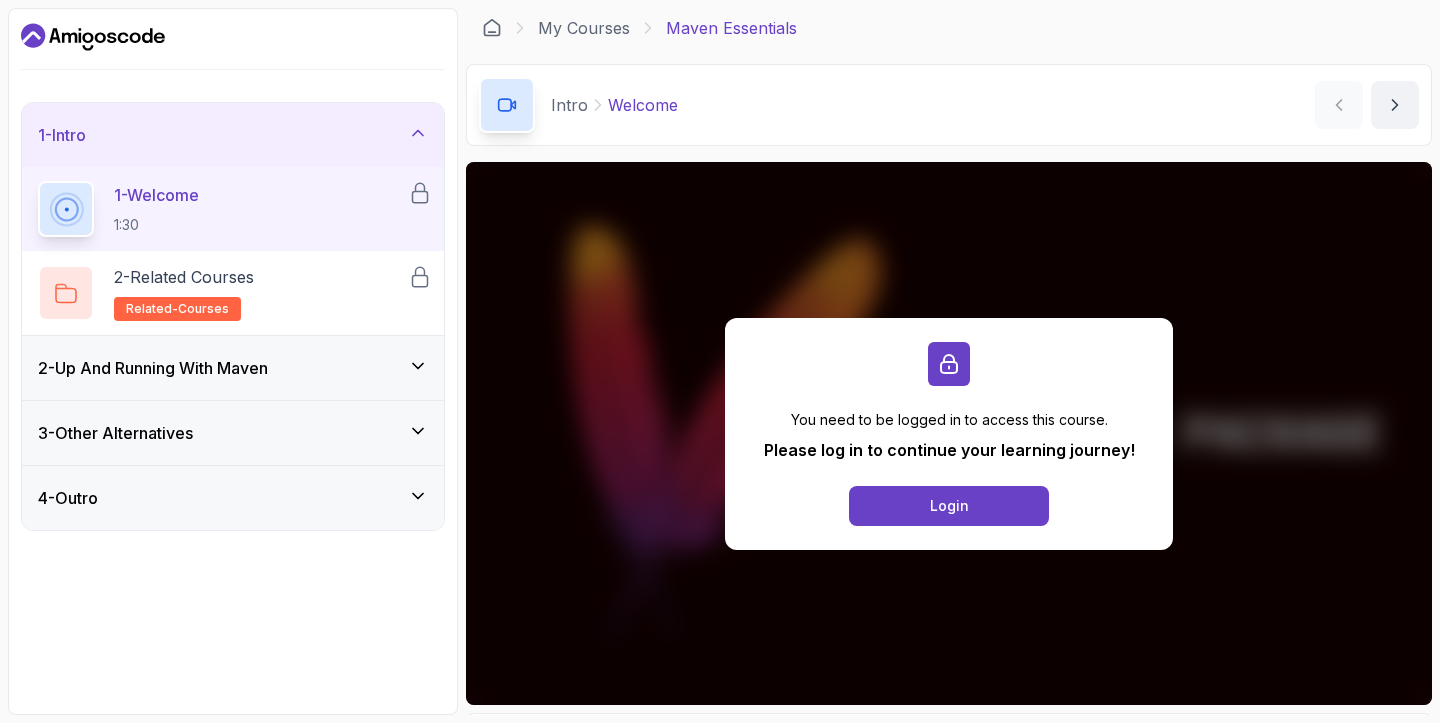 click on "2  -  Up And Running With [PERSON_NAME]" at bounding box center (233, 368) 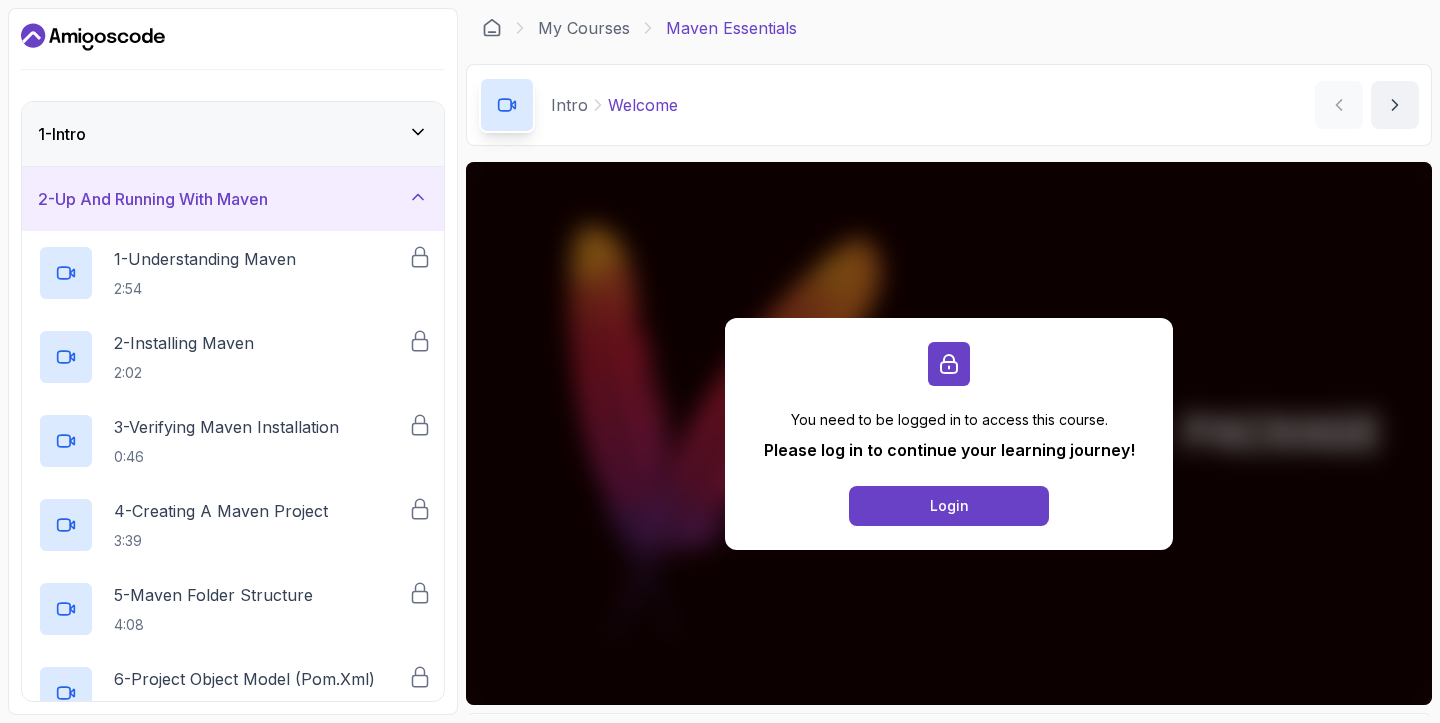 click on "2  -  Up And Running With [PERSON_NAME]" at bounding box center (233, 199) 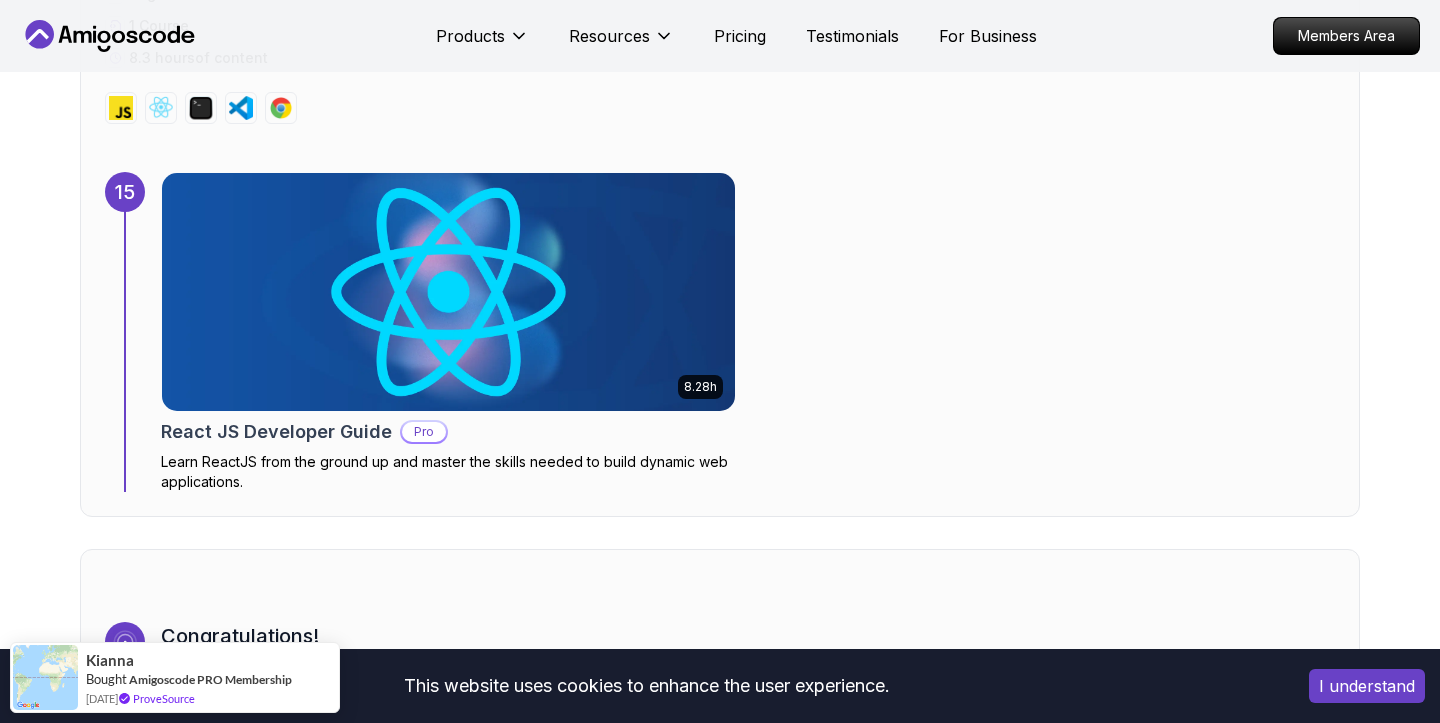 scroll, scrollTop: 13494, scrollLeft: 0, axis: vertical 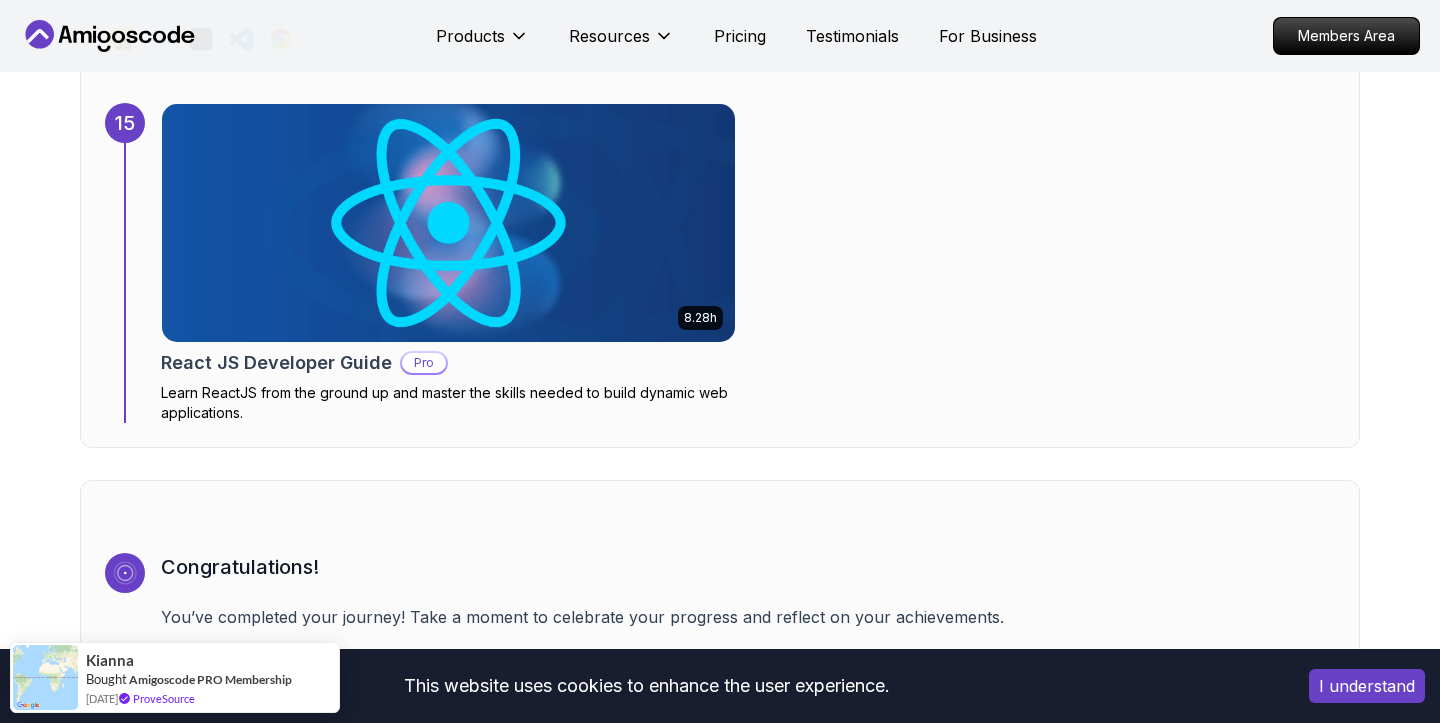 click 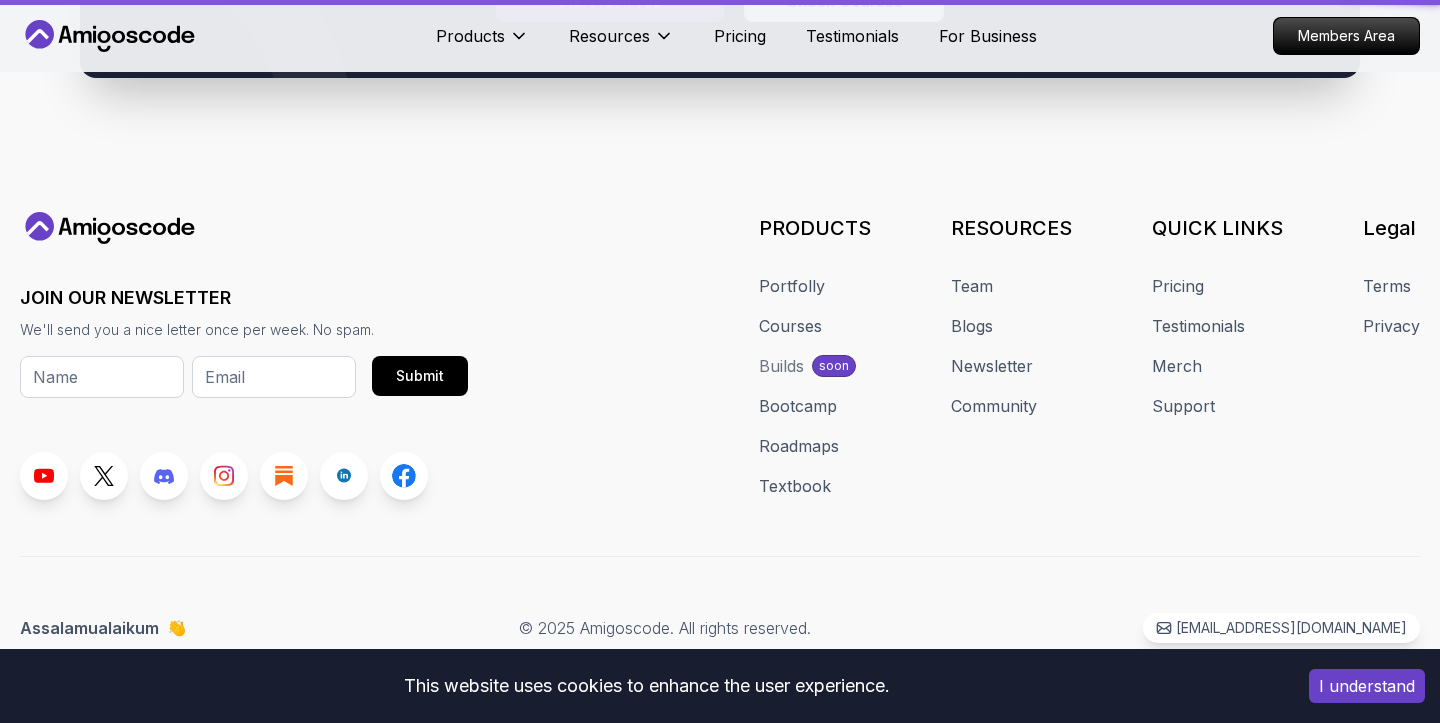 scroll, scrollTop: 0, scrollLeft: 0, axis: both 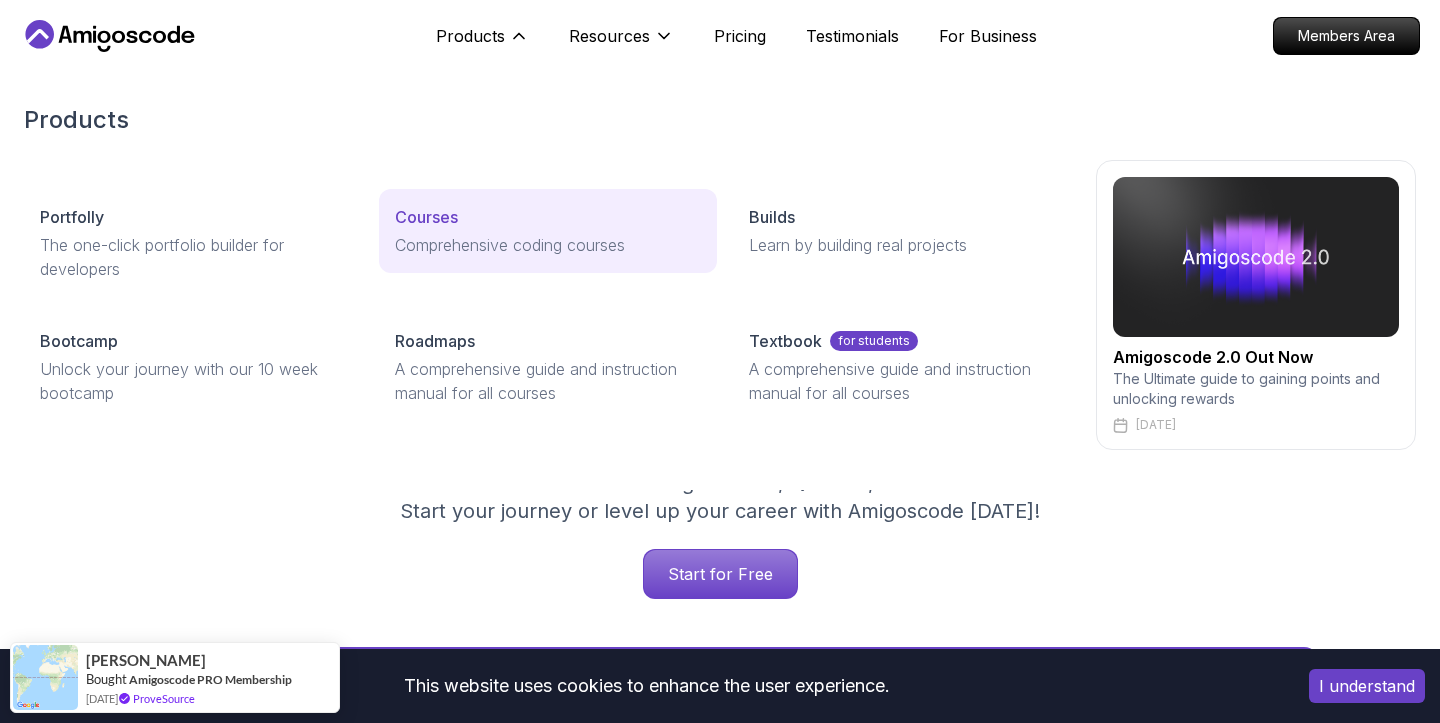 click on "Comprehensive coding courses" at bounding box center [548, 245] 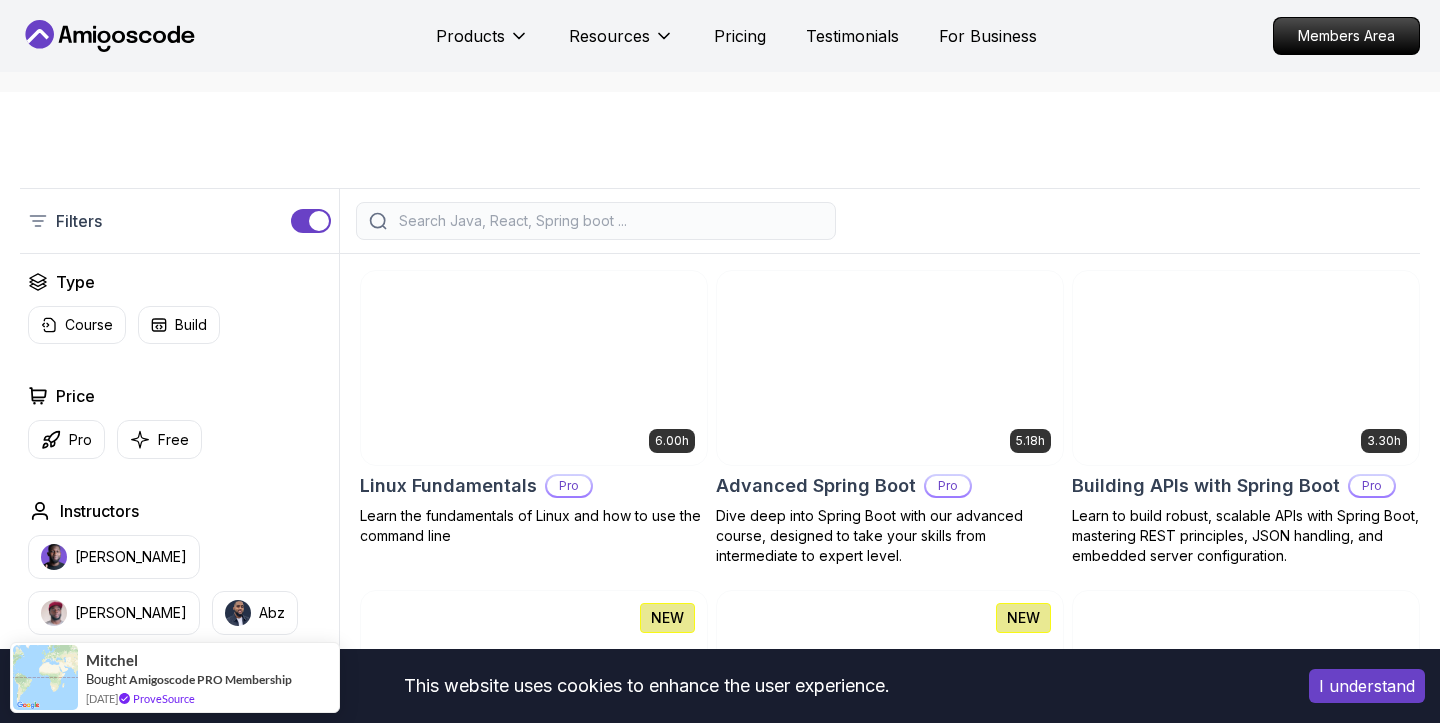scroll, scrollTop: 541, scrollLeft: 0, axis: vertical 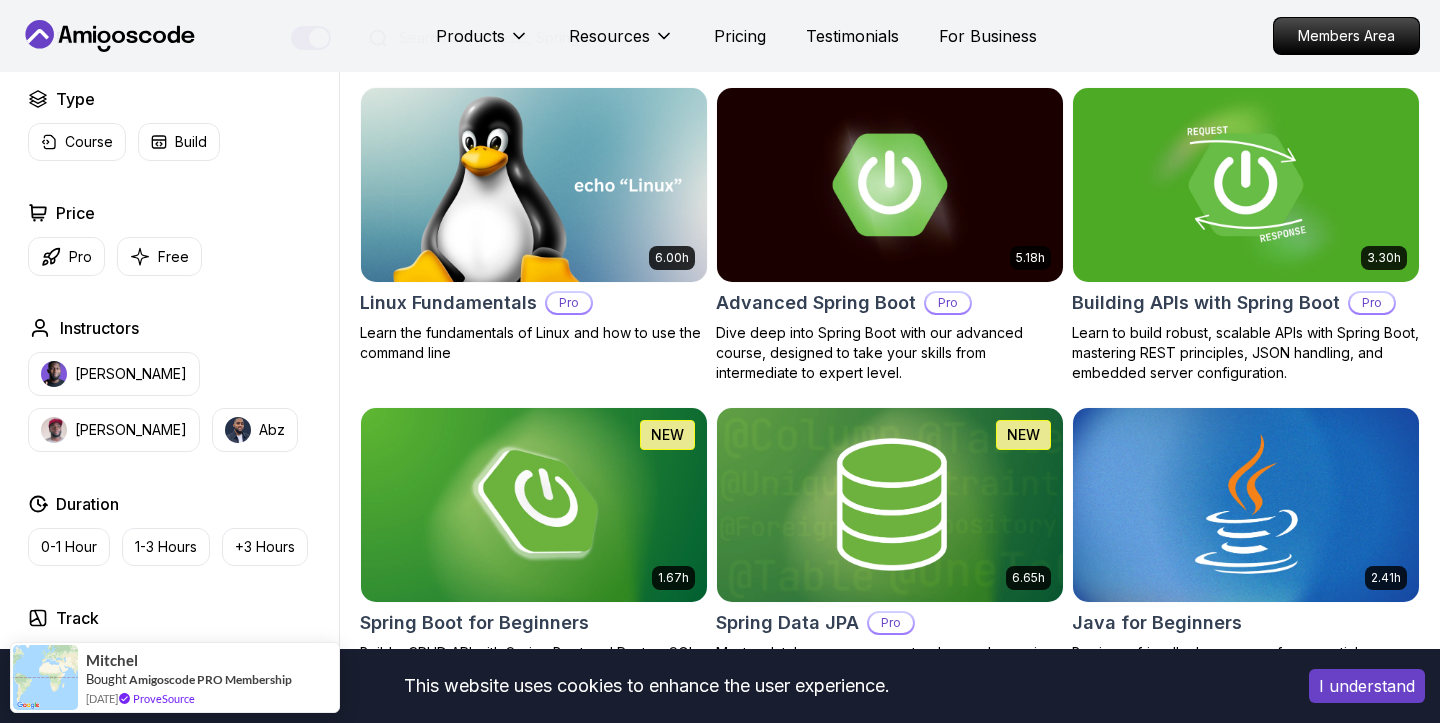 click at bounding box center (534, 185) 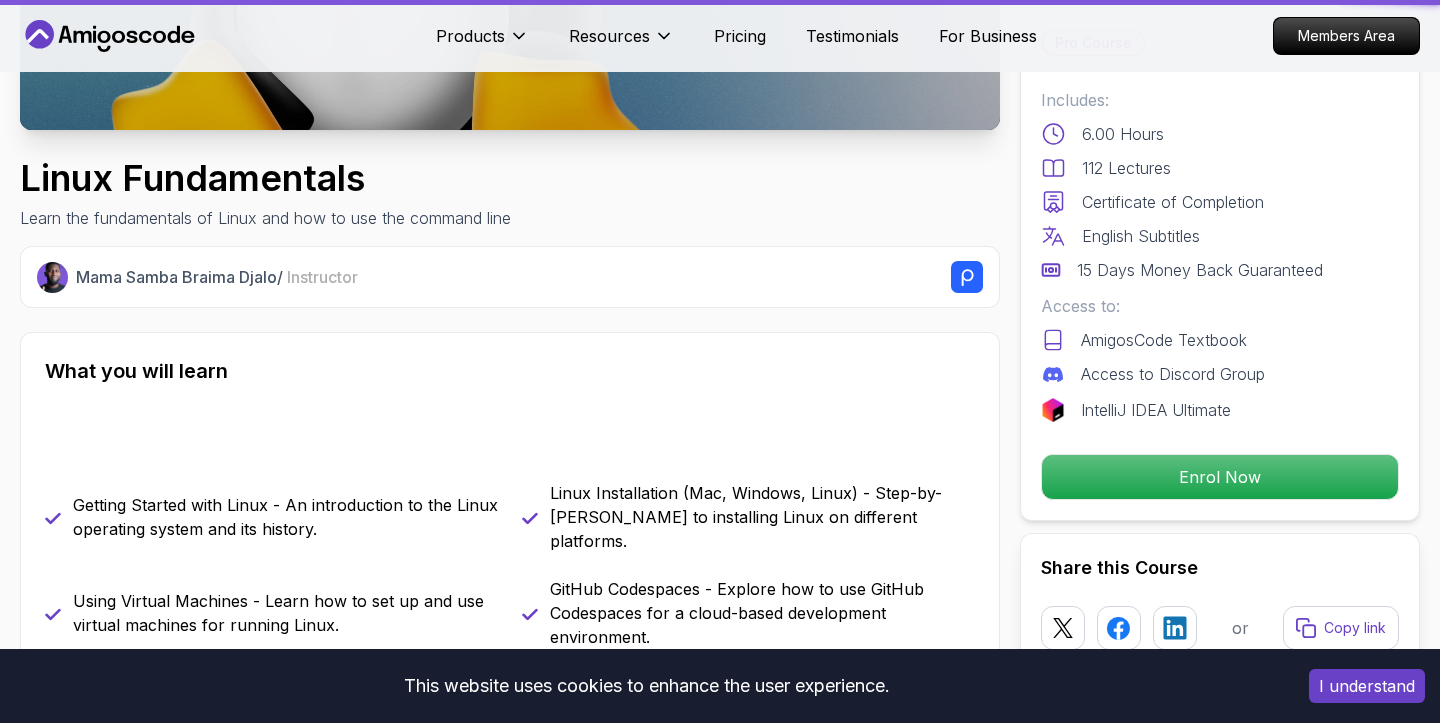 scroll, scrollTop: 0, scrollLeft: 0, axis: both 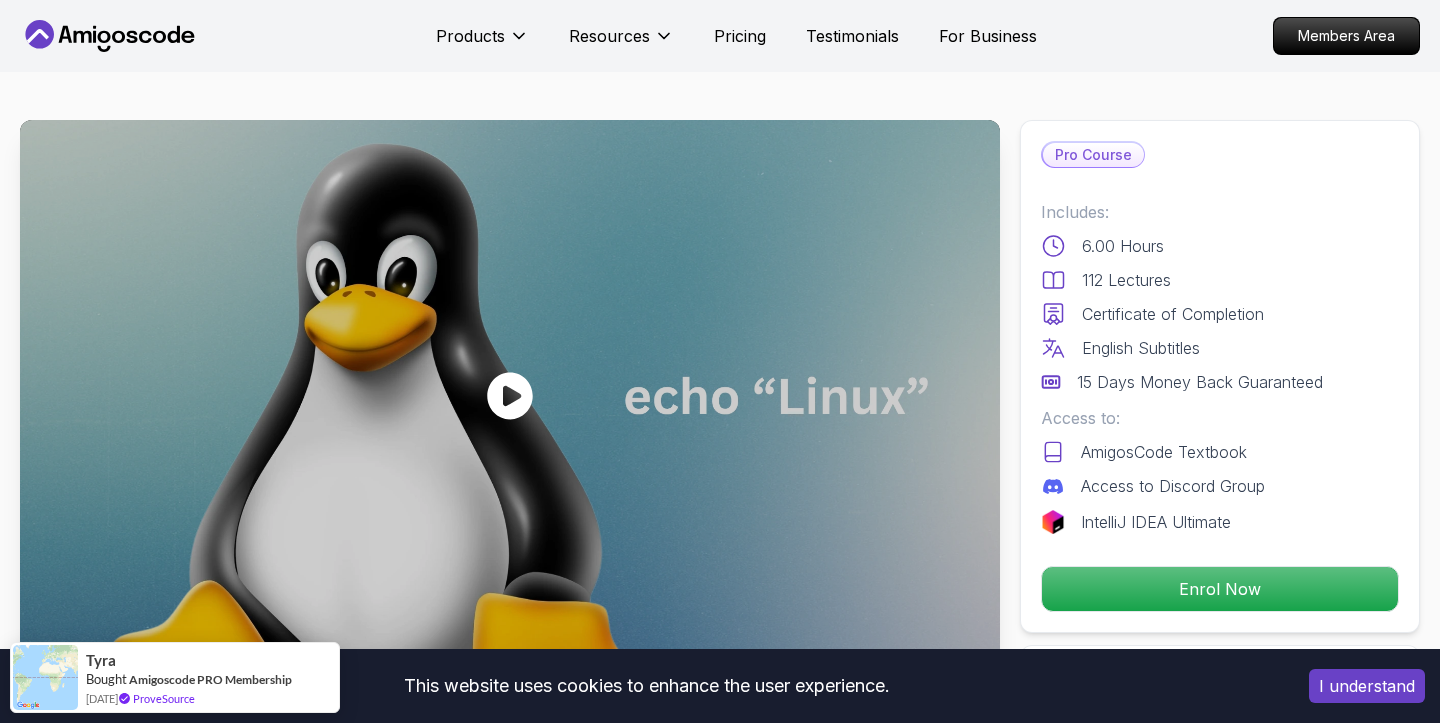 click on "Pro Course" at bounding box center [1093, 155] 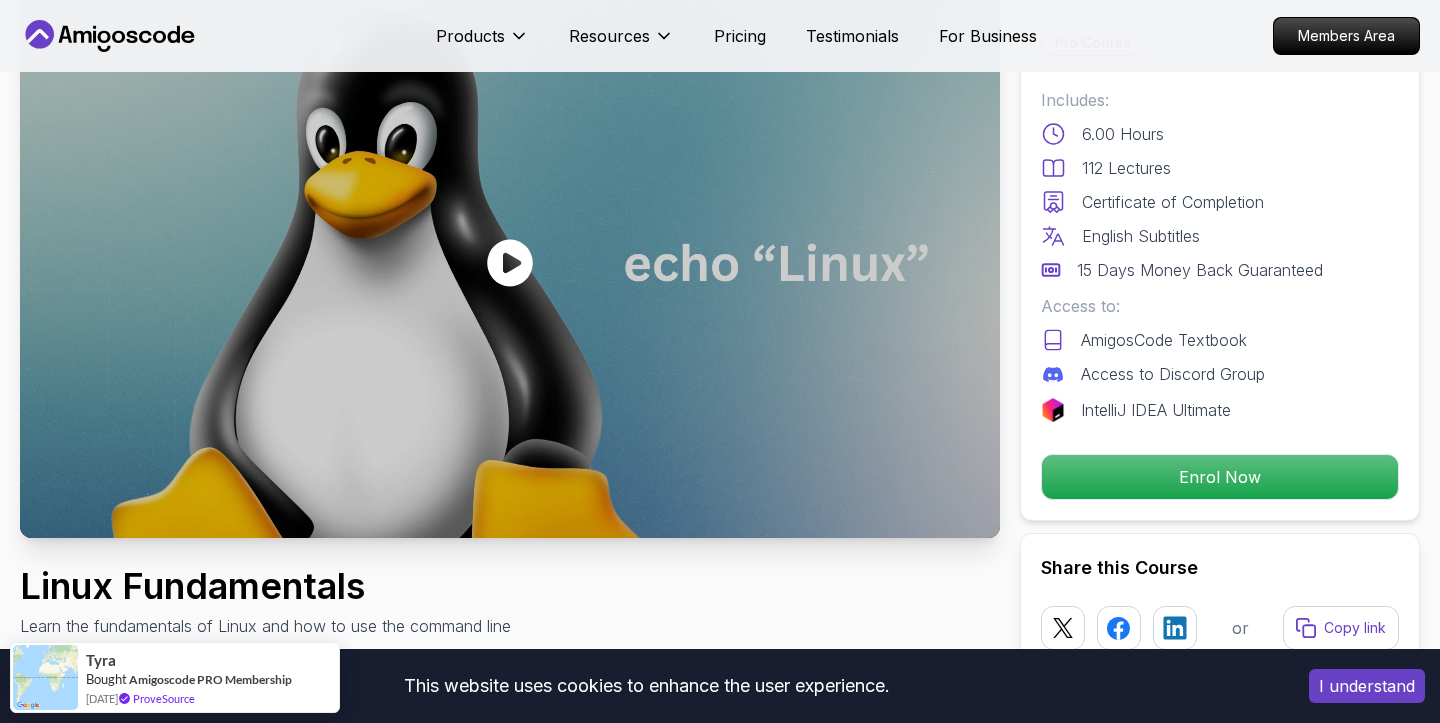 scroll, scrollTop: 136, scrollLeft: 0, axis: vertical 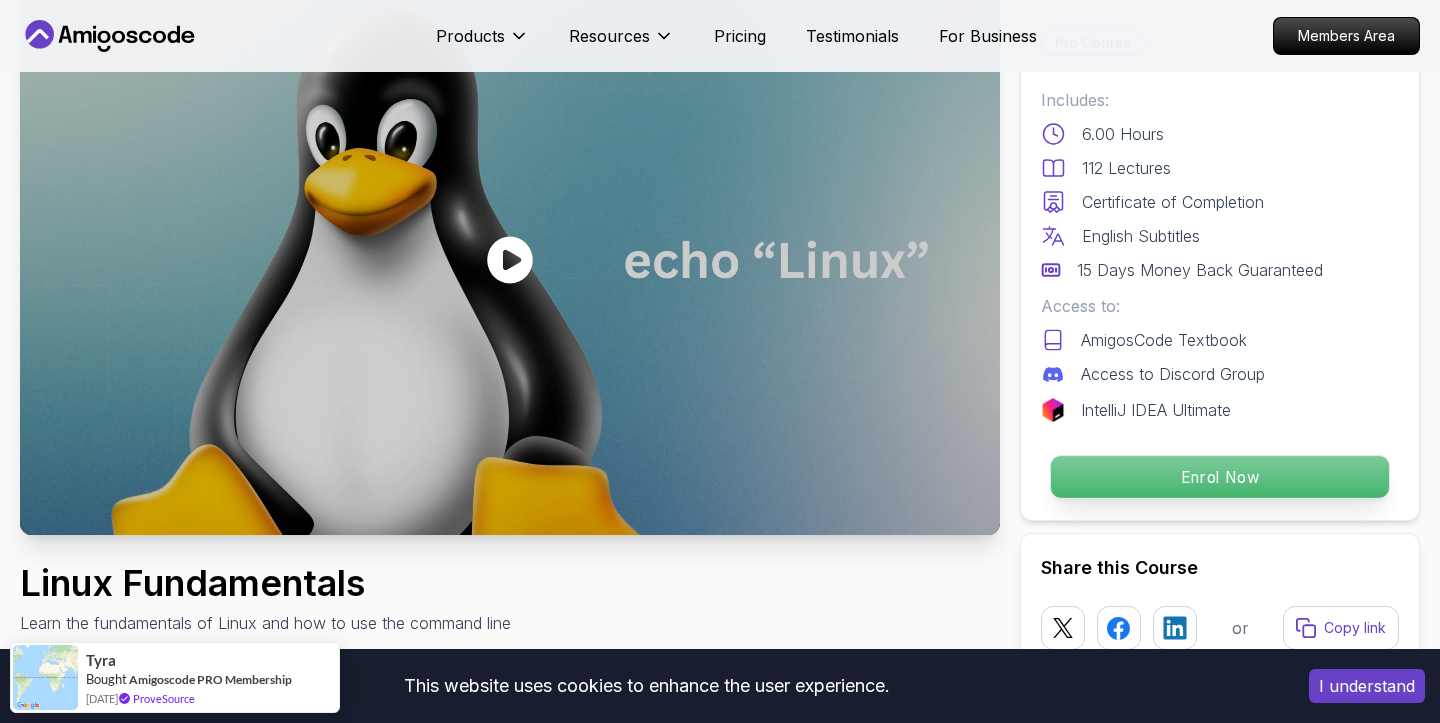 click on "Enrol Now" at bounding box center (1220, 477) 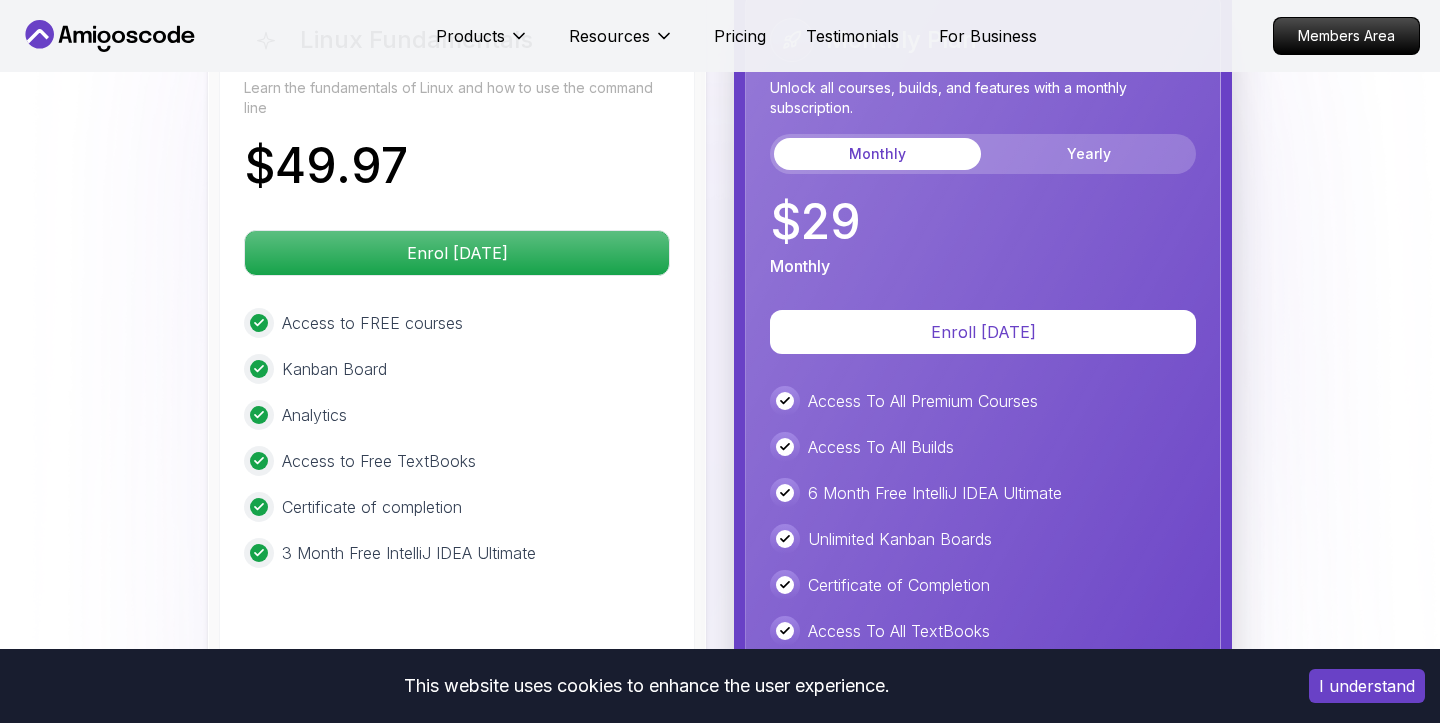 scroll, scrollTop: 4624, scrollLeft: 0, axis: vertical 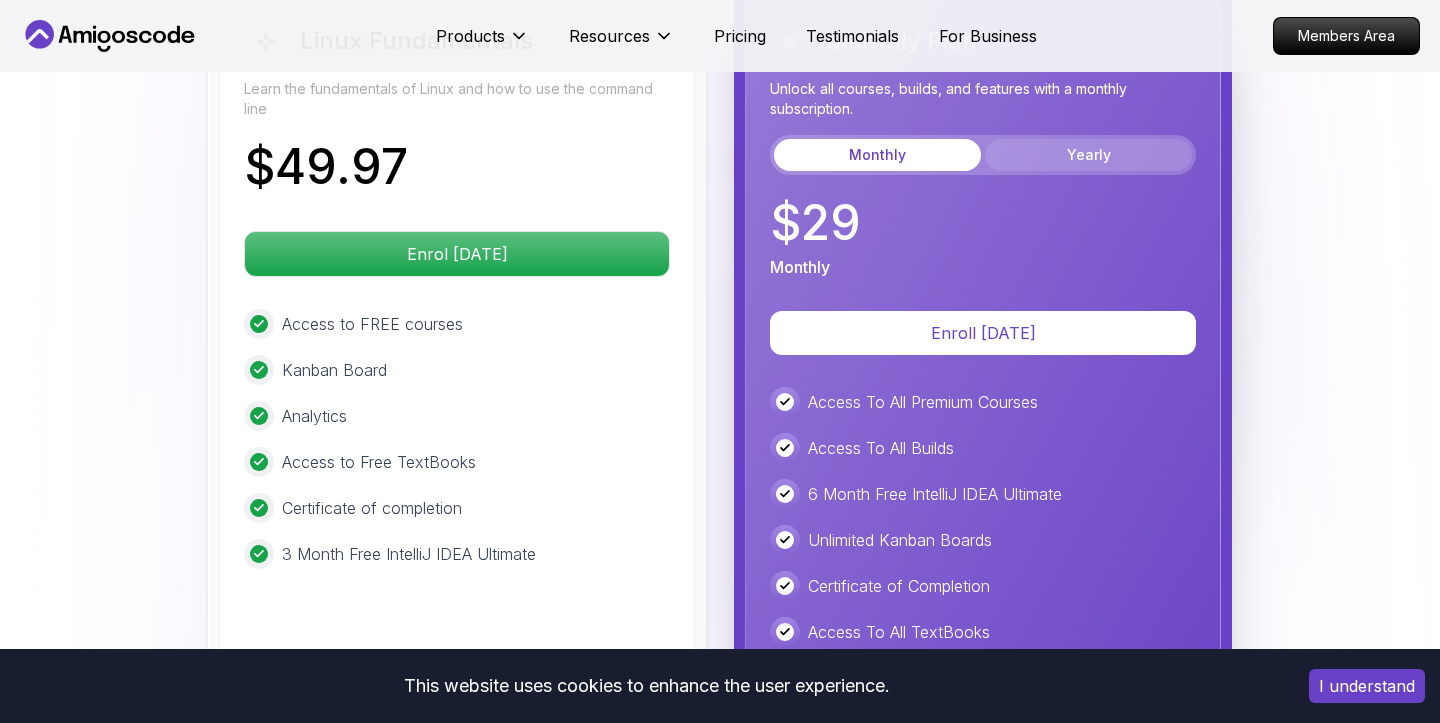 click on "Yearly" at bounding box center (1088, 155) 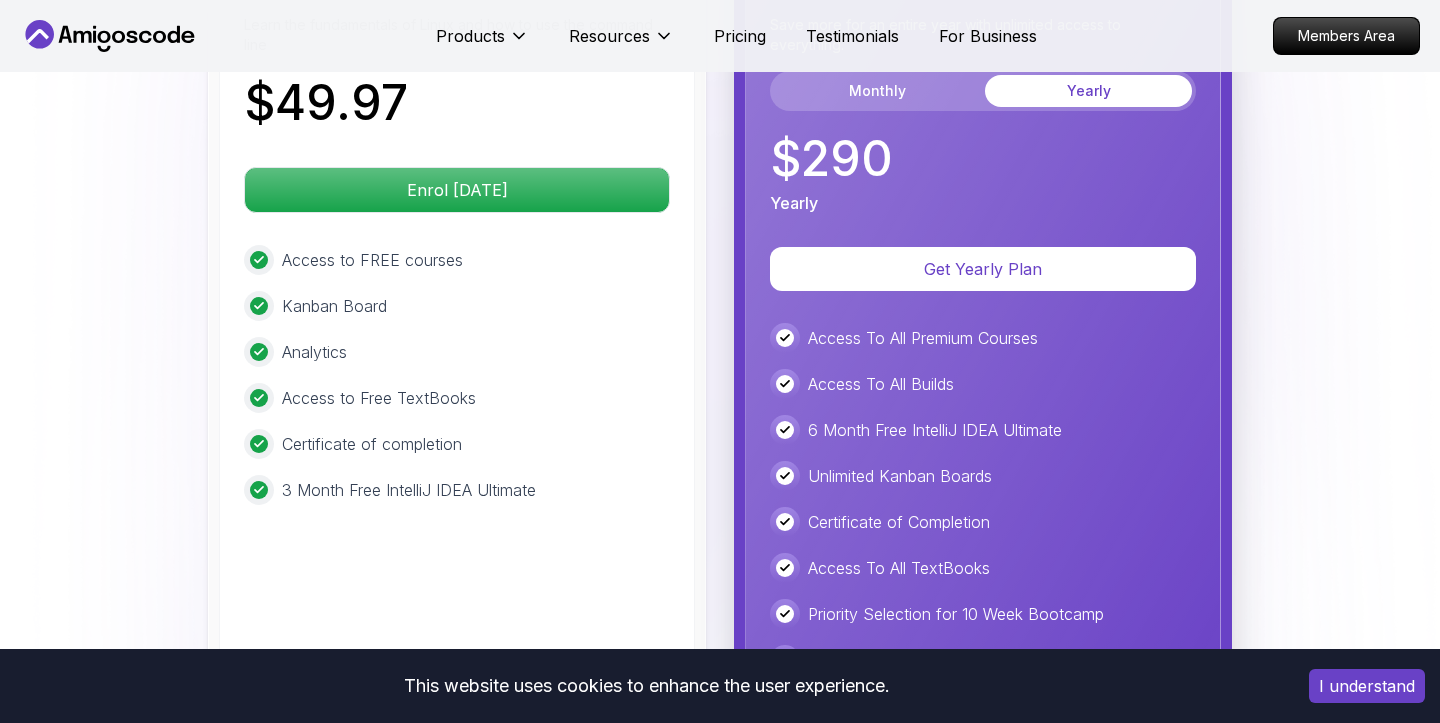 scroll, scrollTop: 4452, scrollLeft: 0, axis: vertical 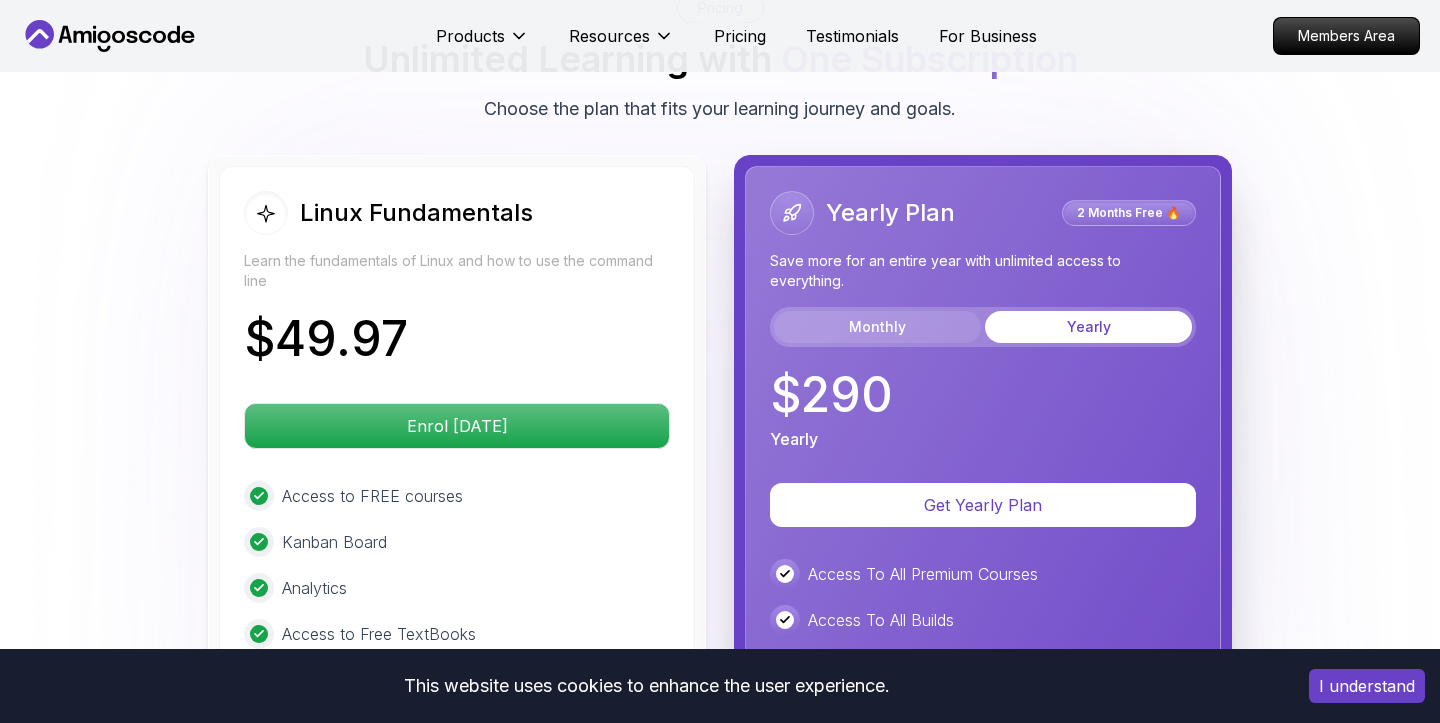 click on "Monthly" at bounding box center (877, 327) 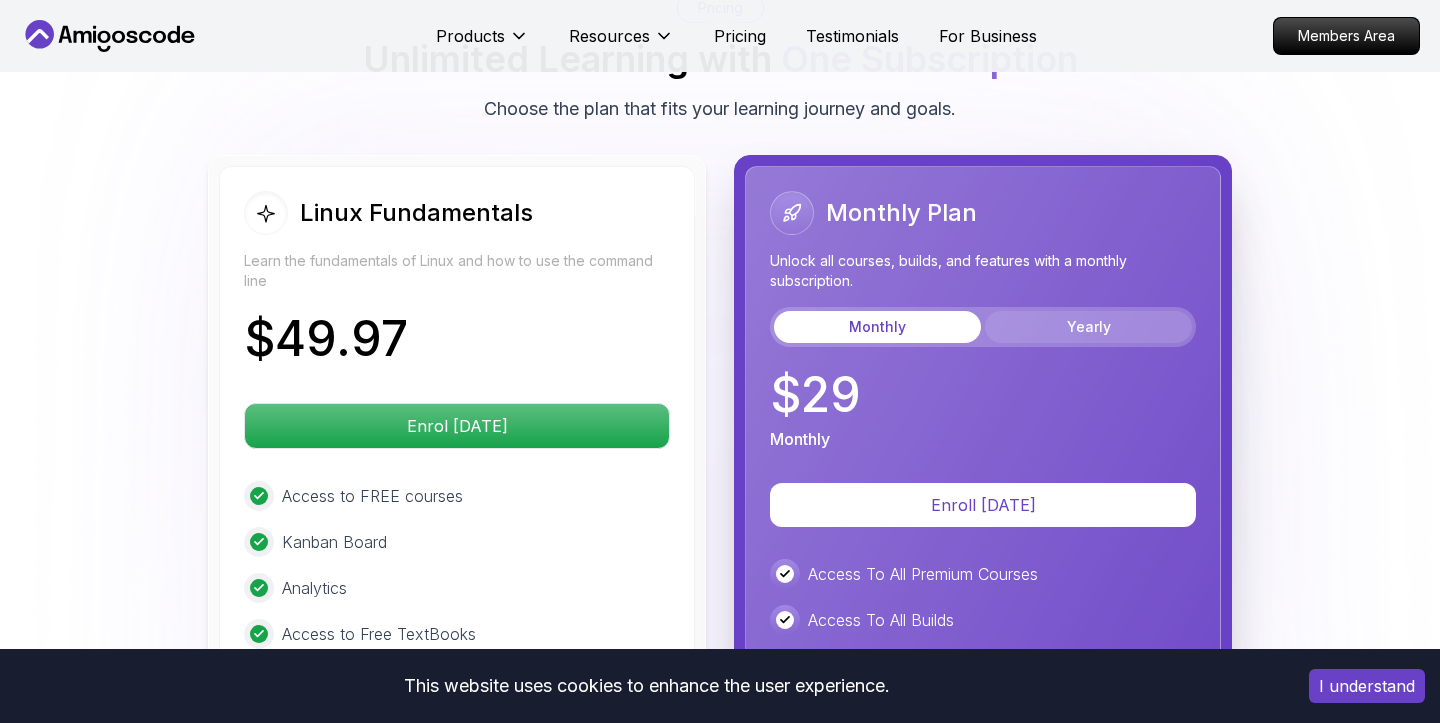 click on "Yearly" at bounding box center (1088, 327) 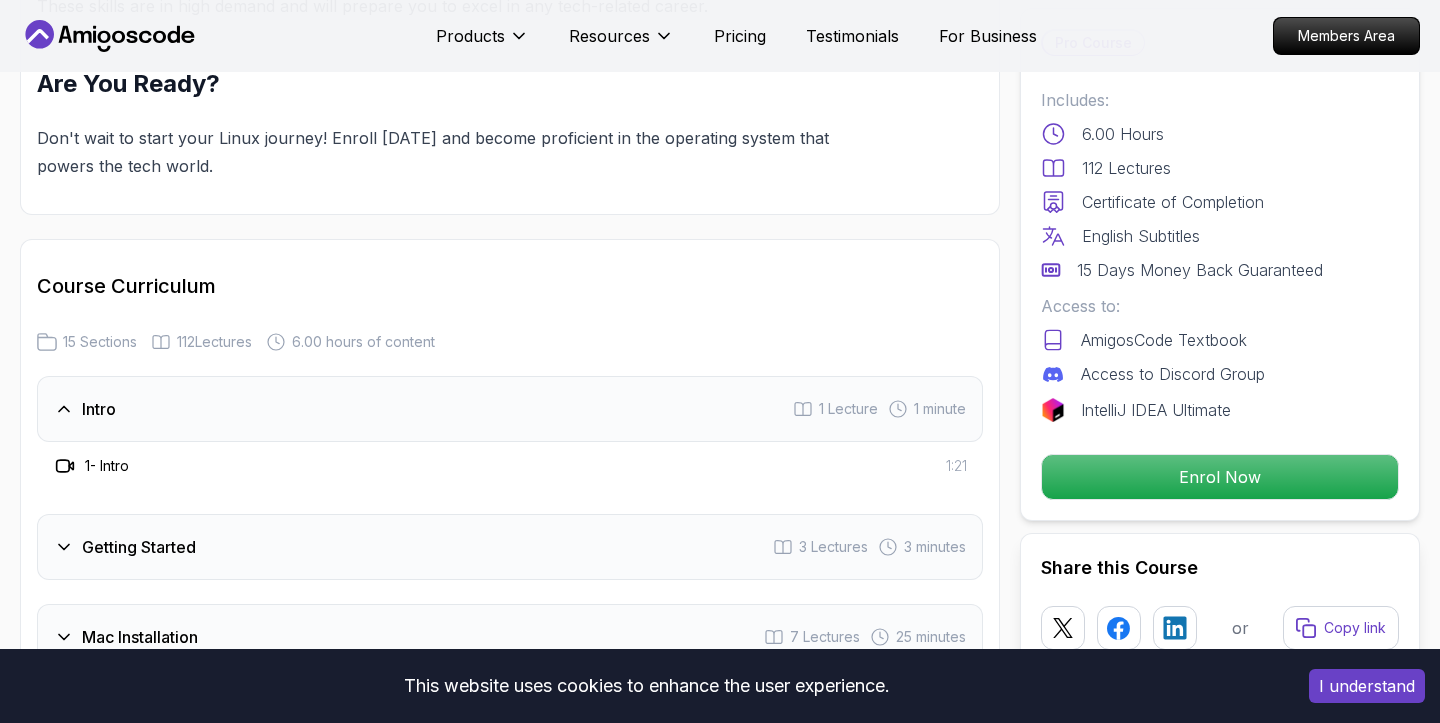 scroll, scrollTop: 2050, scrollLeft: 0, axis: vertical 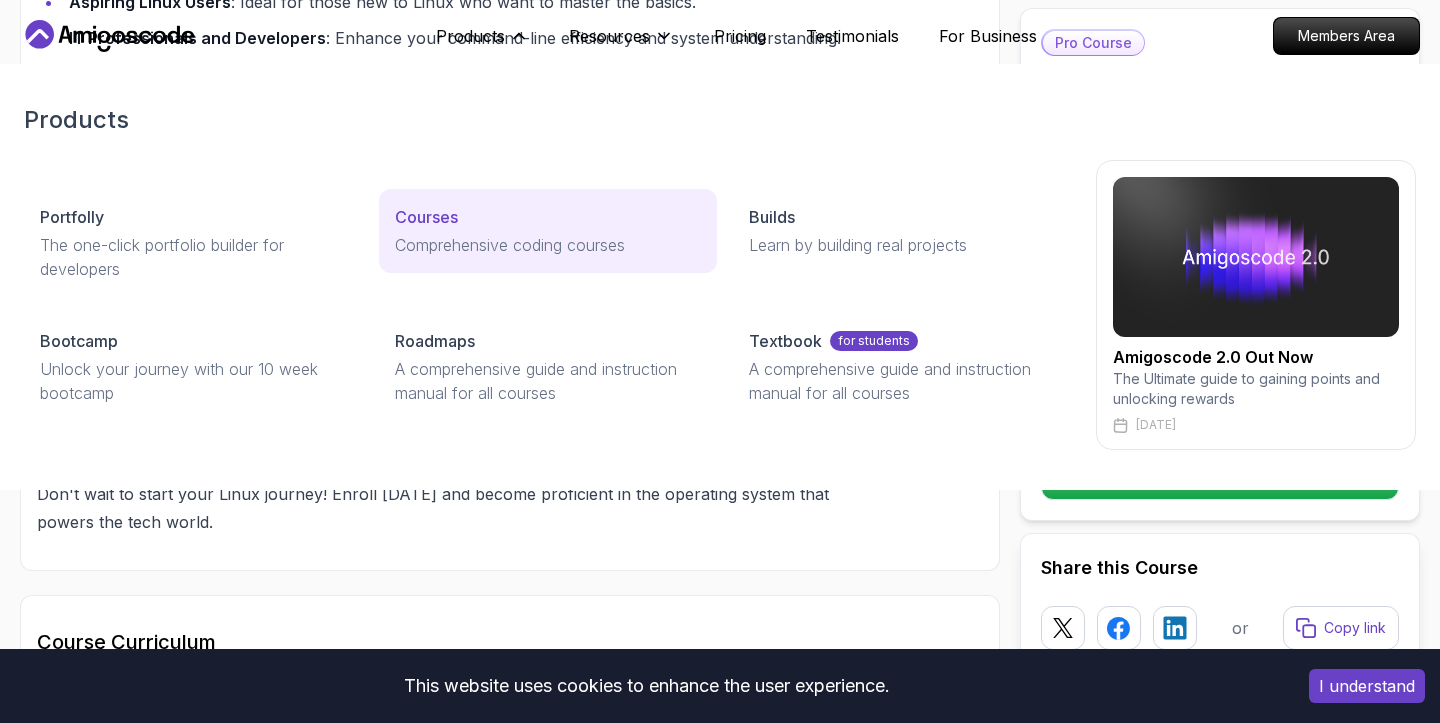 click on "Comprehensive coding courses" at bounding box center [548, 245] 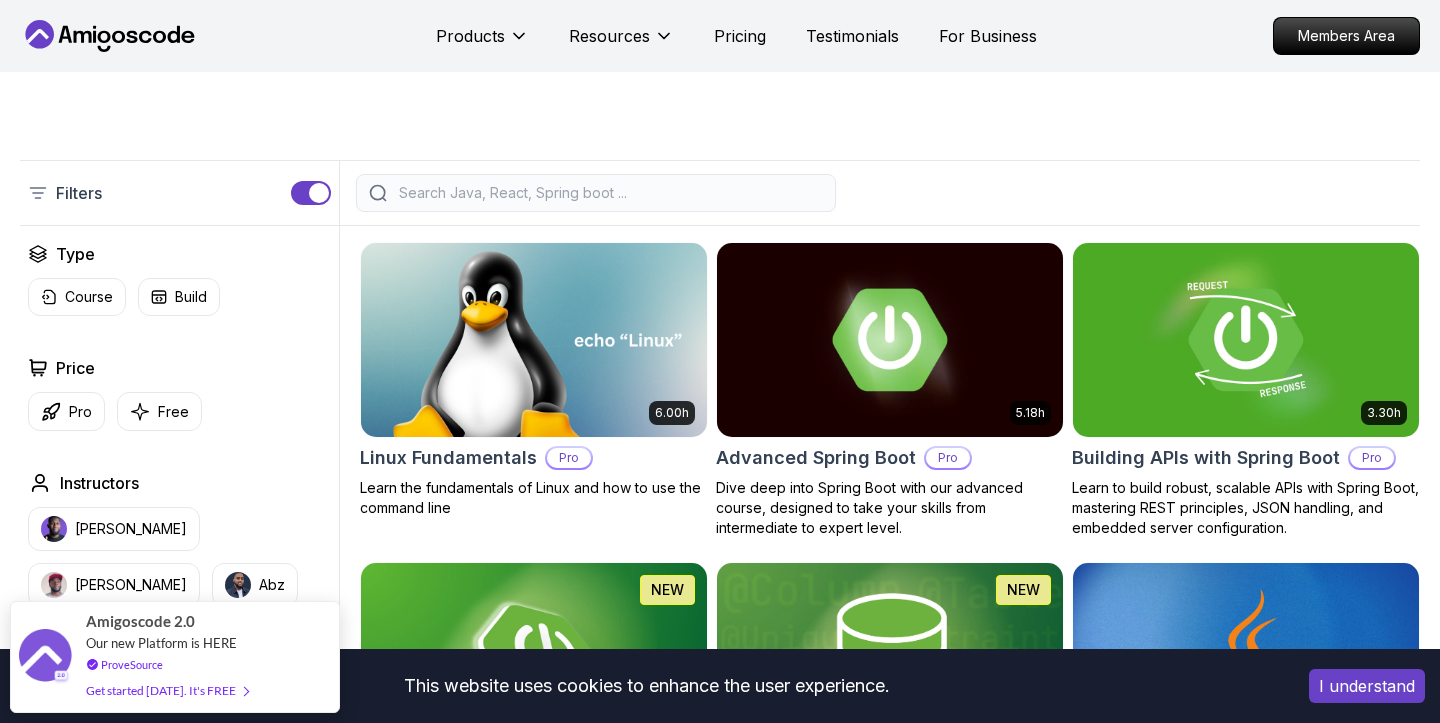 scroll, scrollTop: 387, scrollLeft: 0, axis: vertical 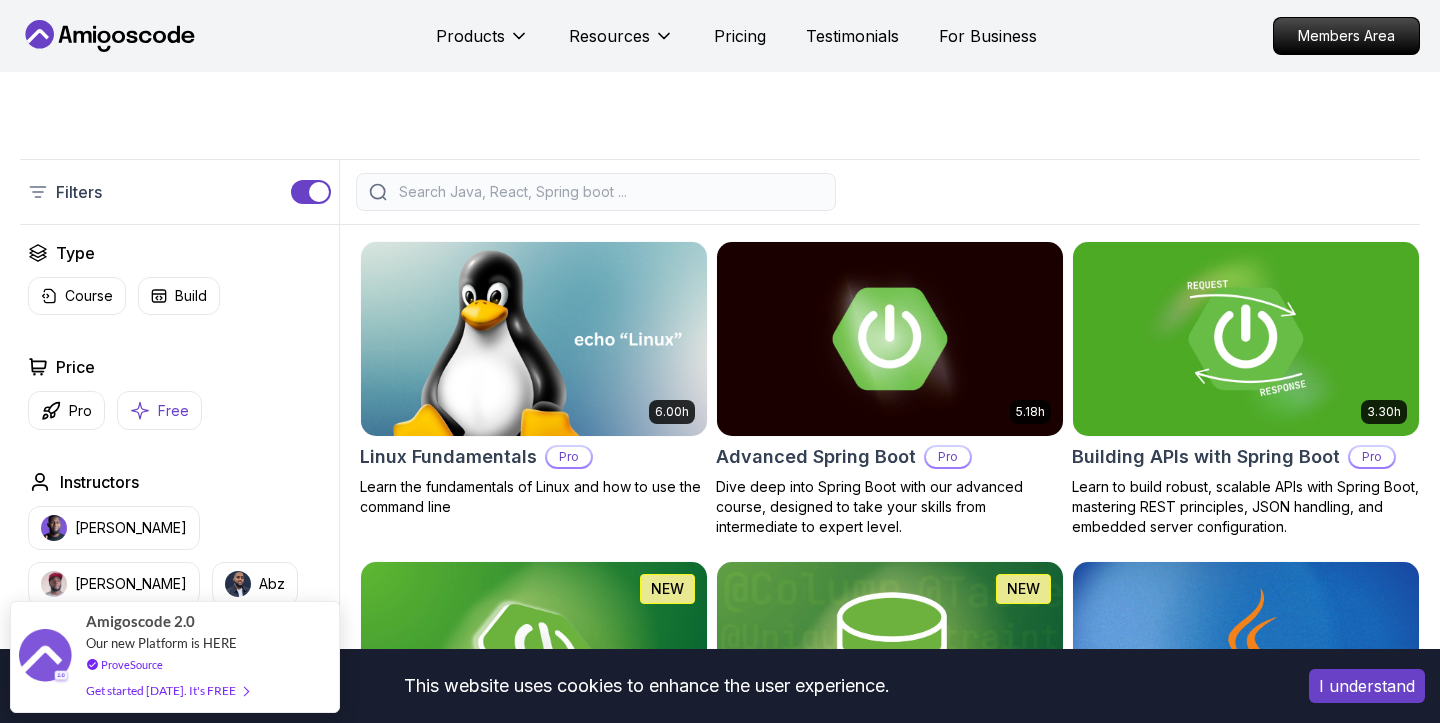 click on "Free" at bounding box center [173, 411] 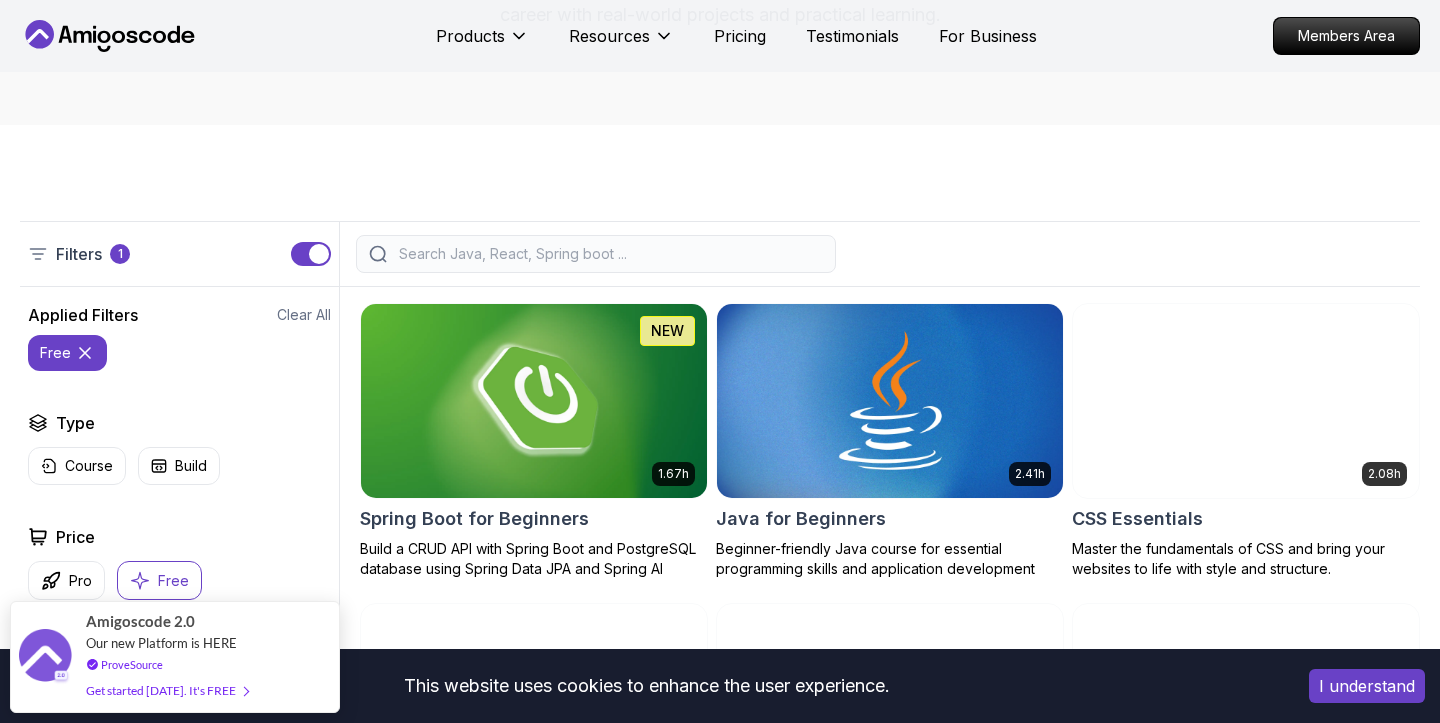 scroll, scrollTop: 384, scrollLeft: 0, axis: vertical 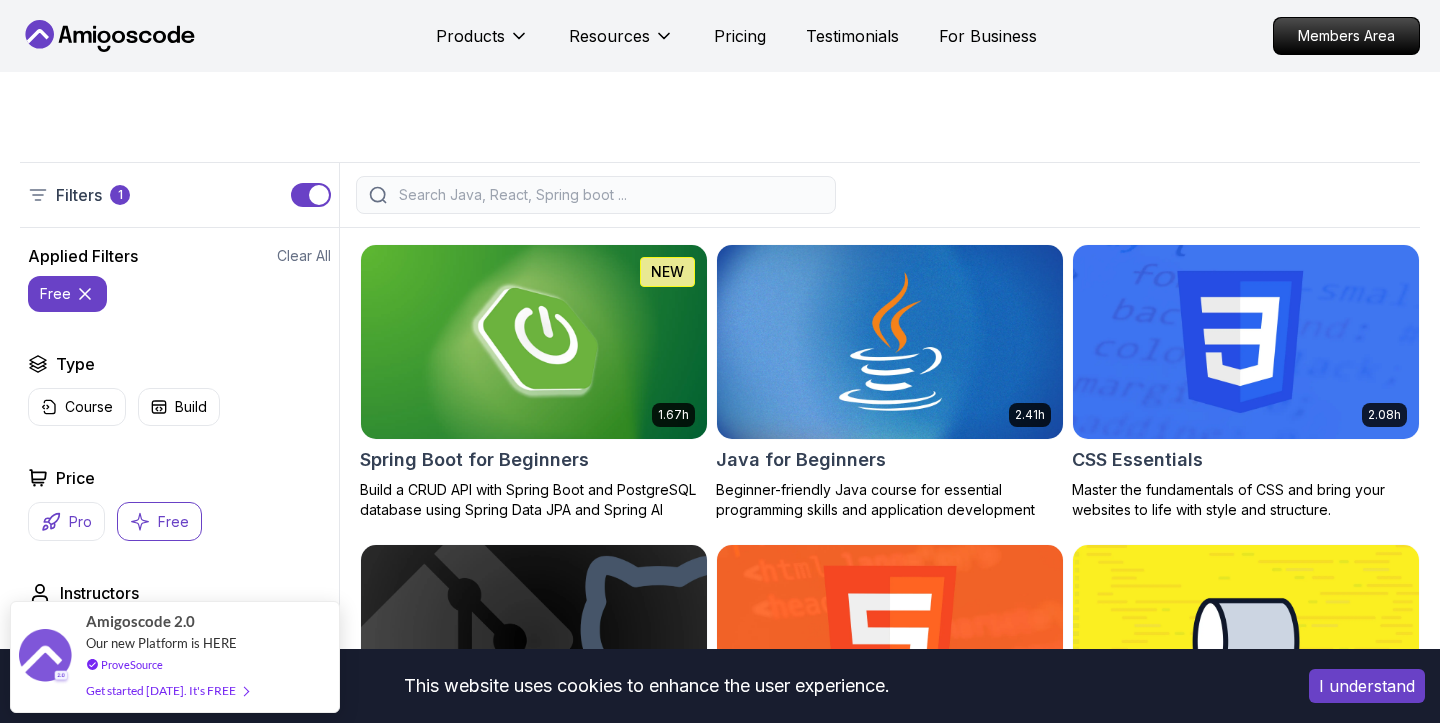 click on "Pro" at bounding box center [66, 521] 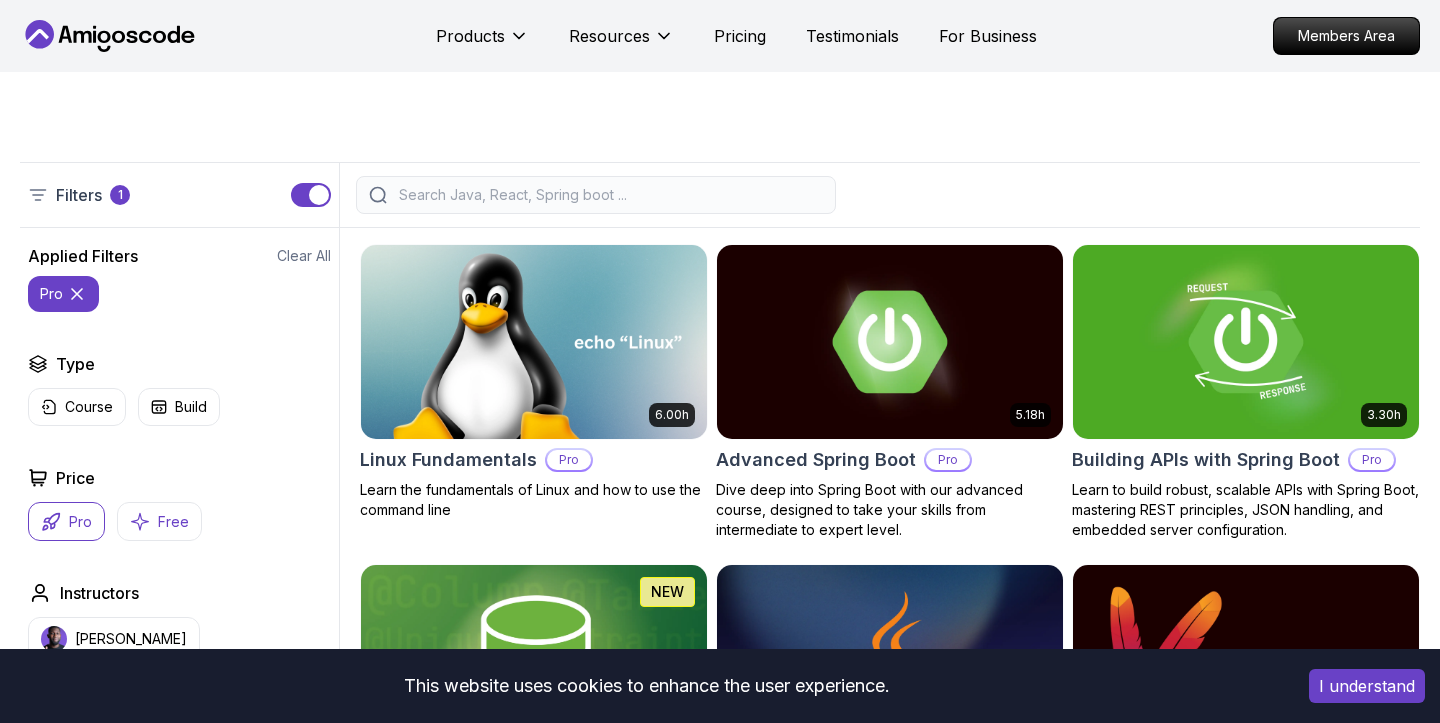 click on "Free" at bounding box center (173, 522) 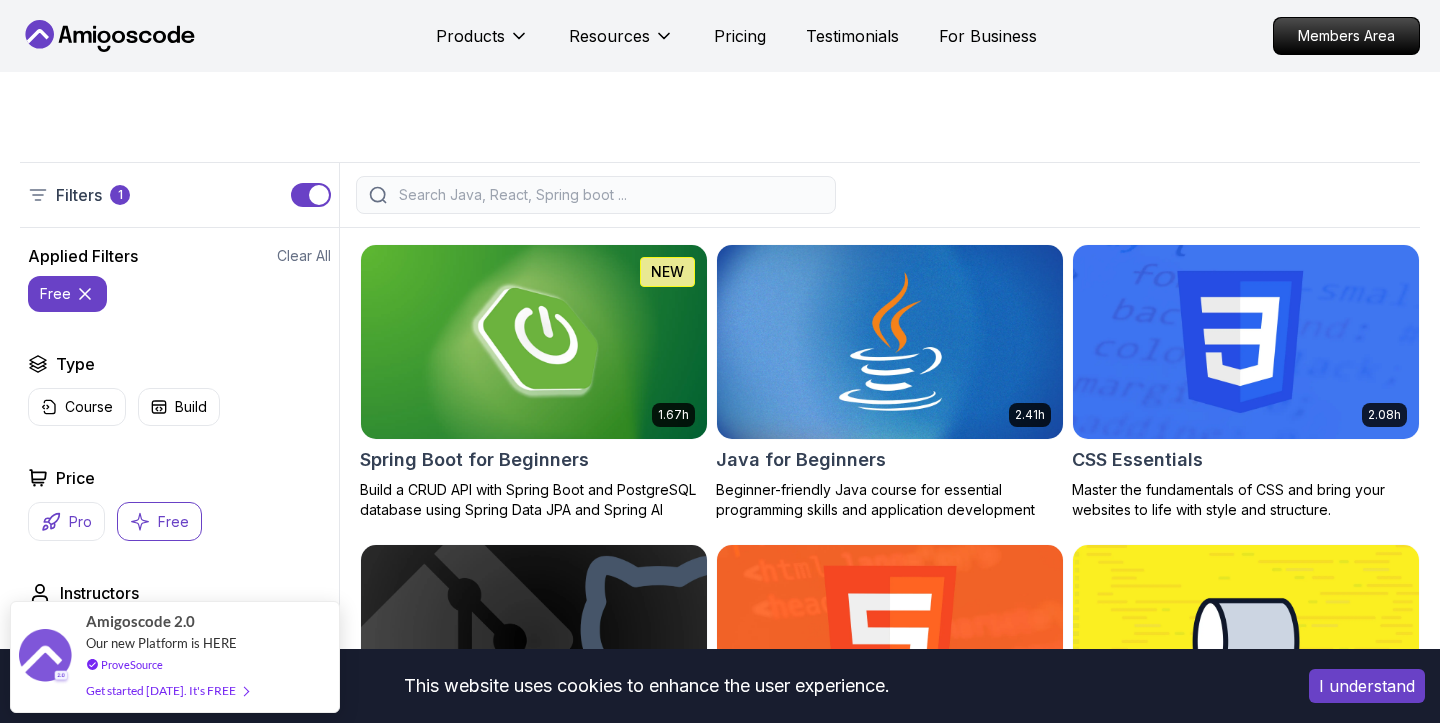 click on "Pro" at bounding box center (66, 521) 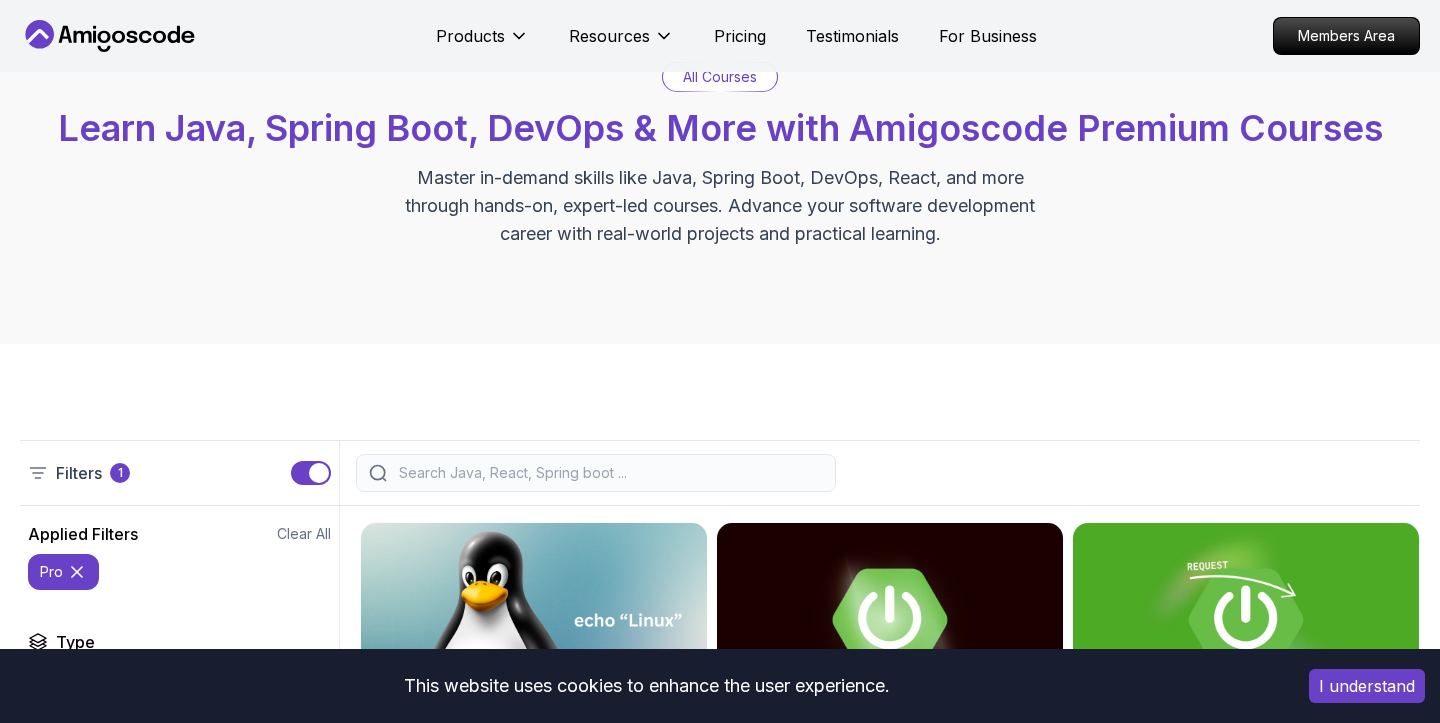 scroll, scrollTop: 42, scrollLeft: 0, axis: vertical 